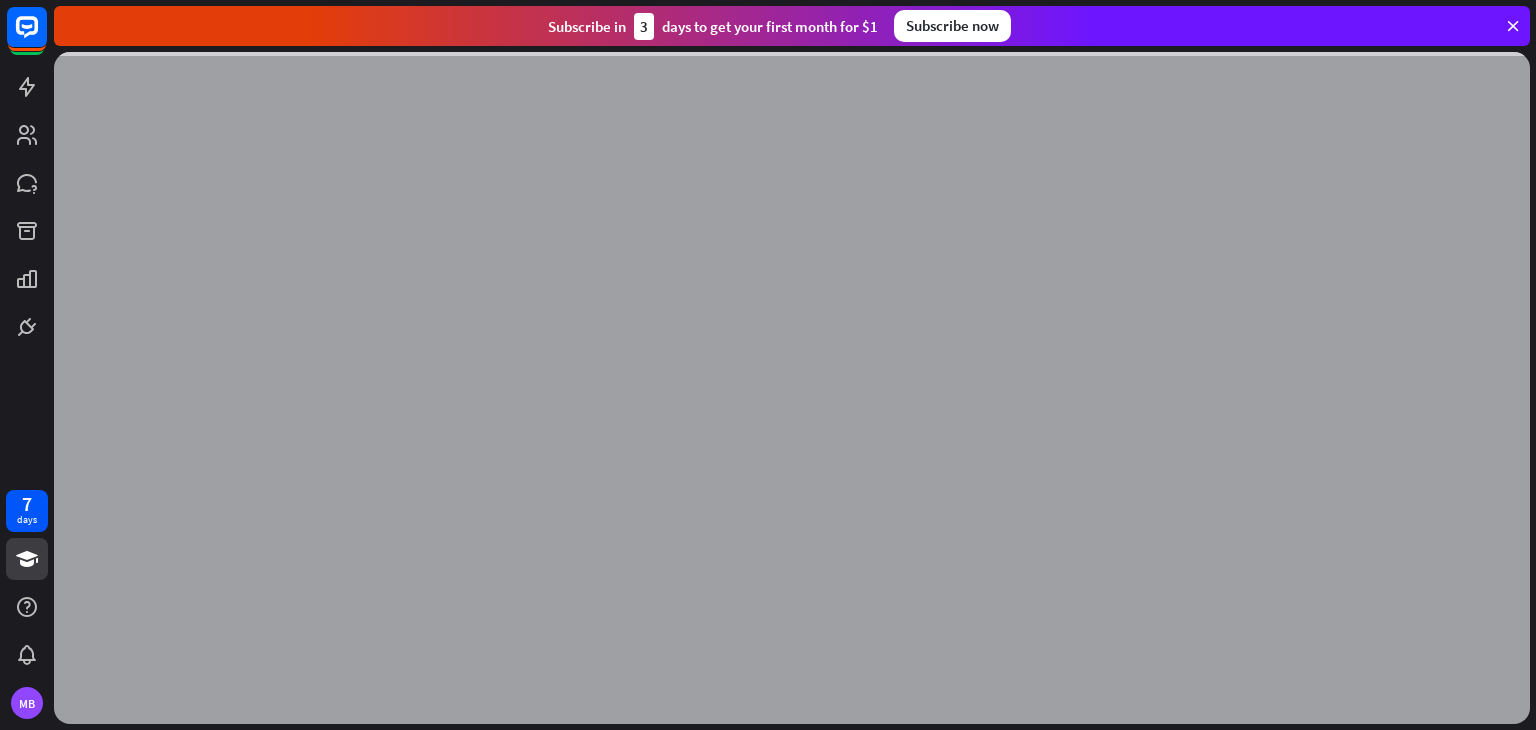 scroll, scrollTop: 0, scrollLeft: 0, axis: both 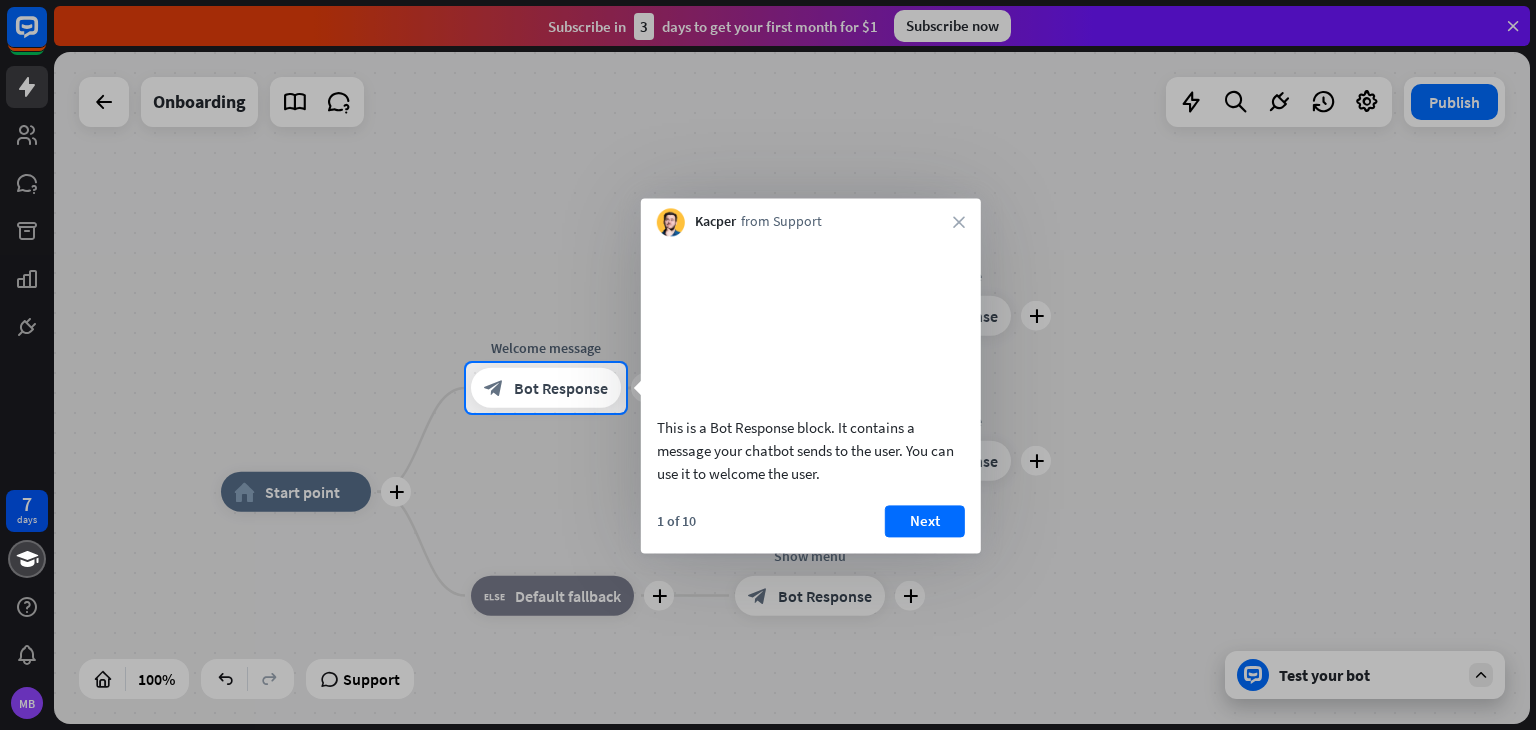 click on "Kacper
from Support
close" at bounding box center [811, 217] 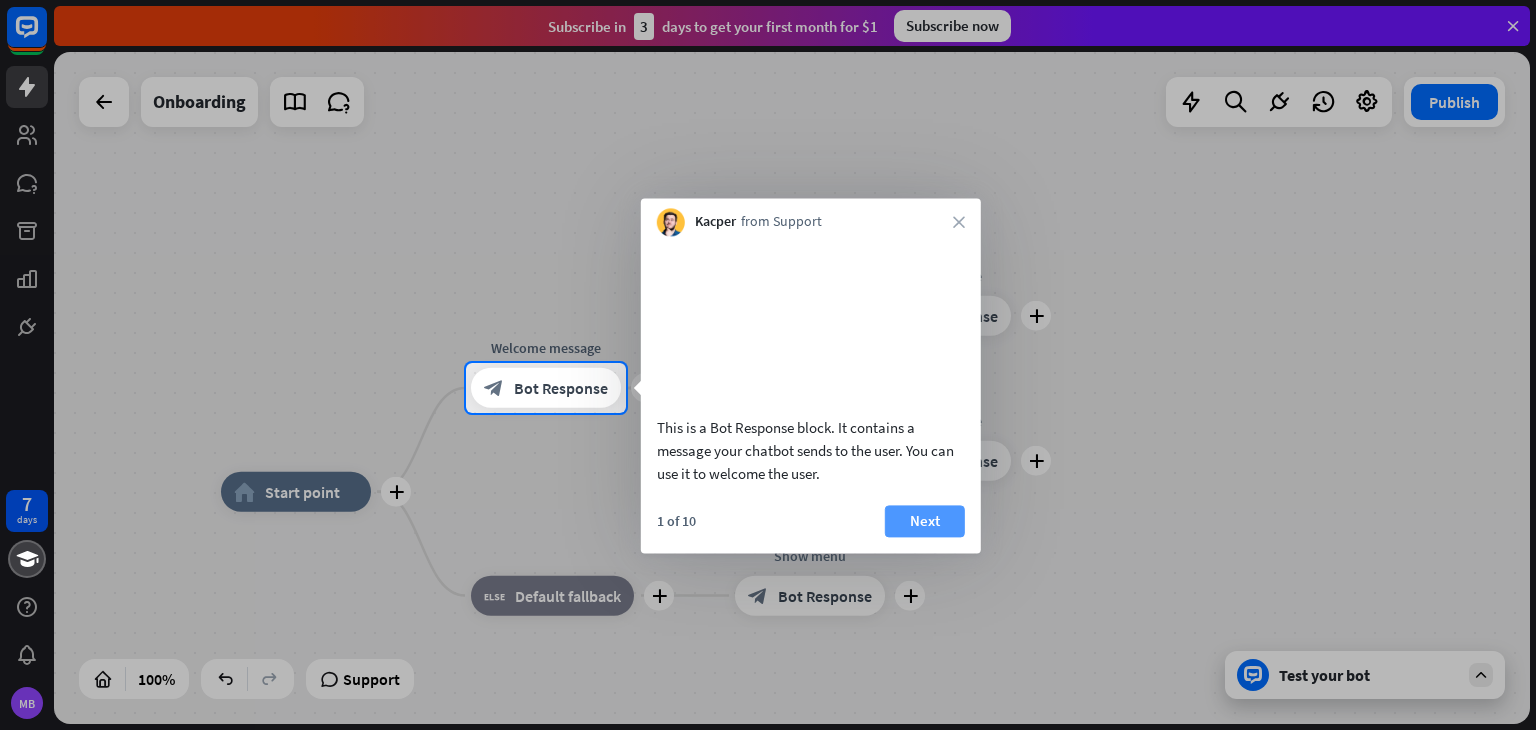 click on "Next" at bounding box center [925, 521] 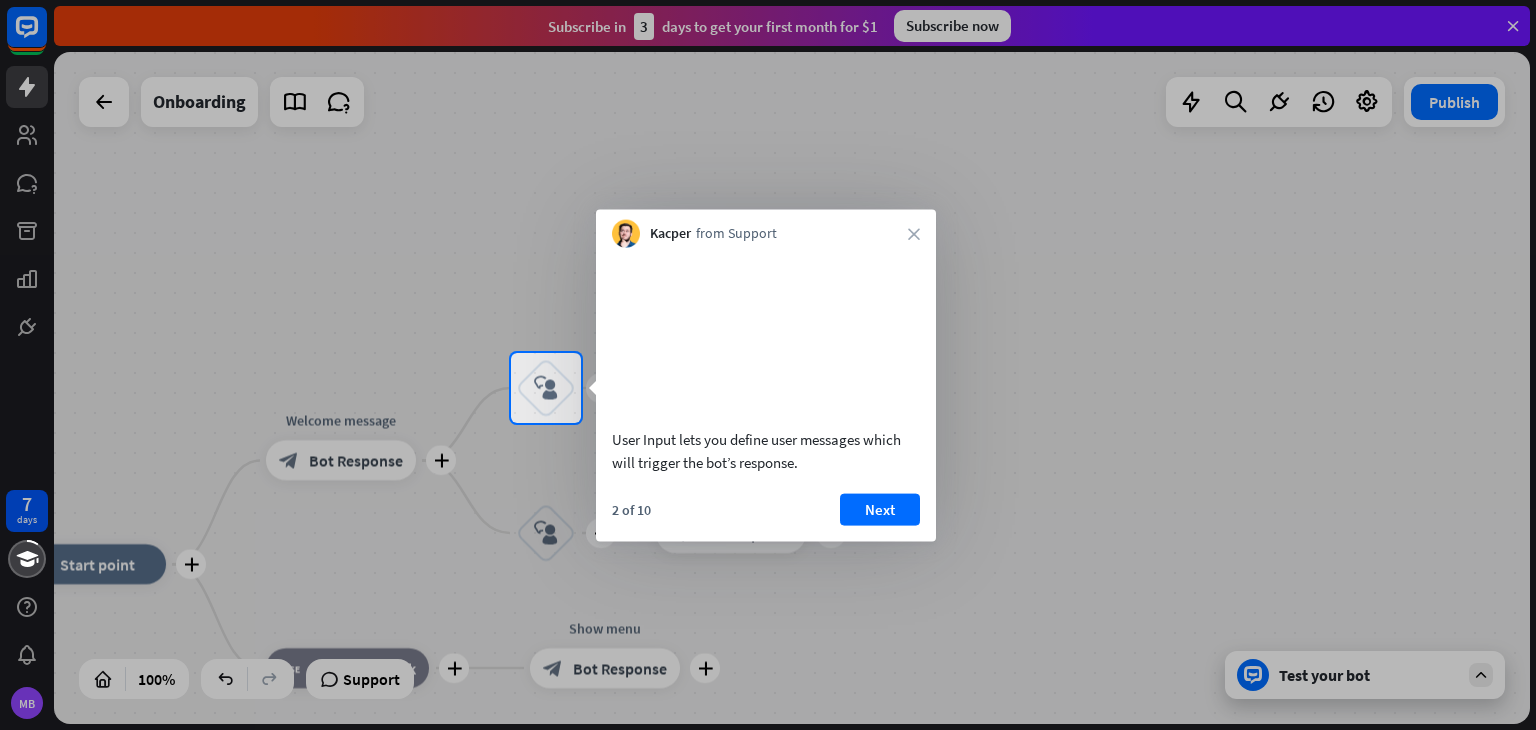 click on "Next" at bounding box center [880, 509] 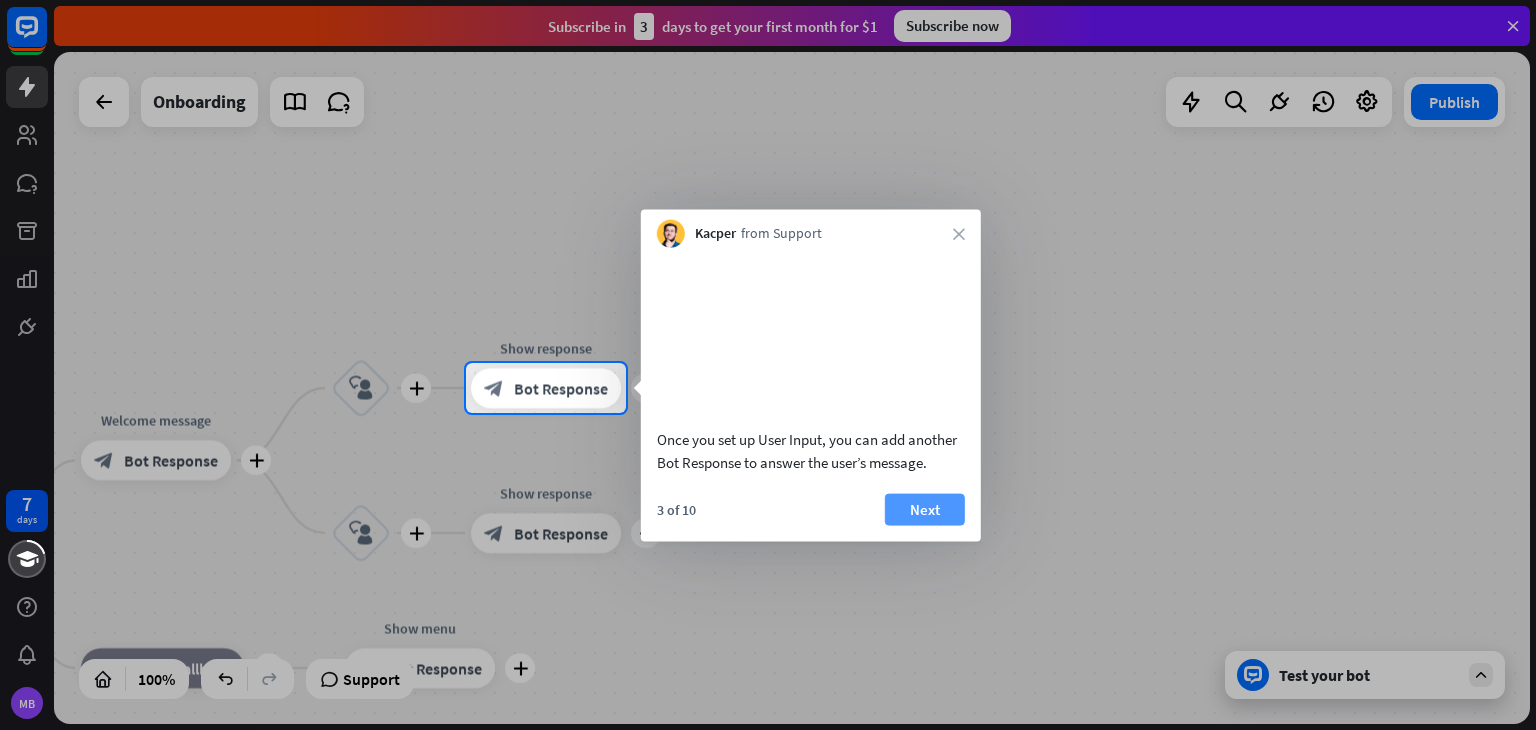 click on "Next" at bounding box center [925, 509] 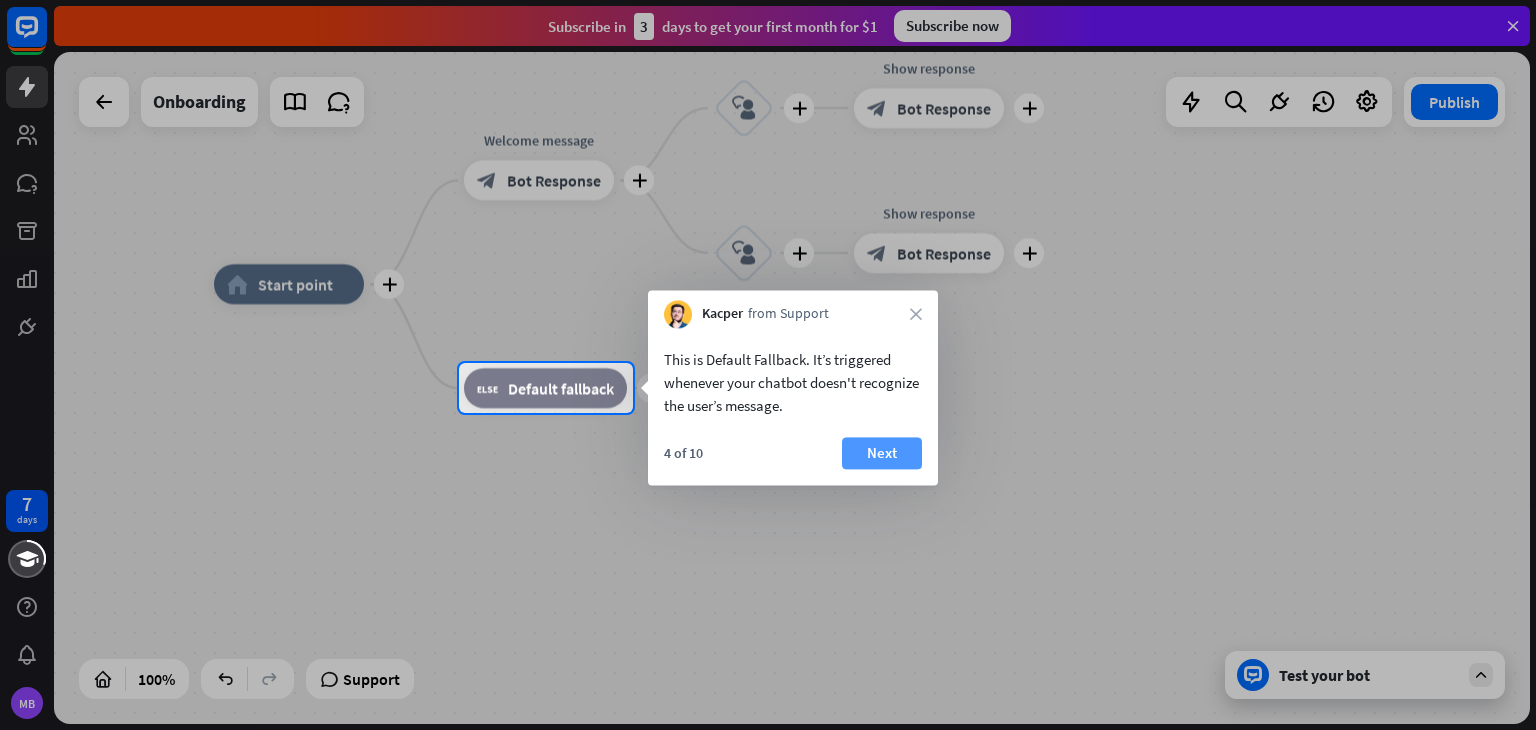 click on "Next" at bounding box center (882, 453) 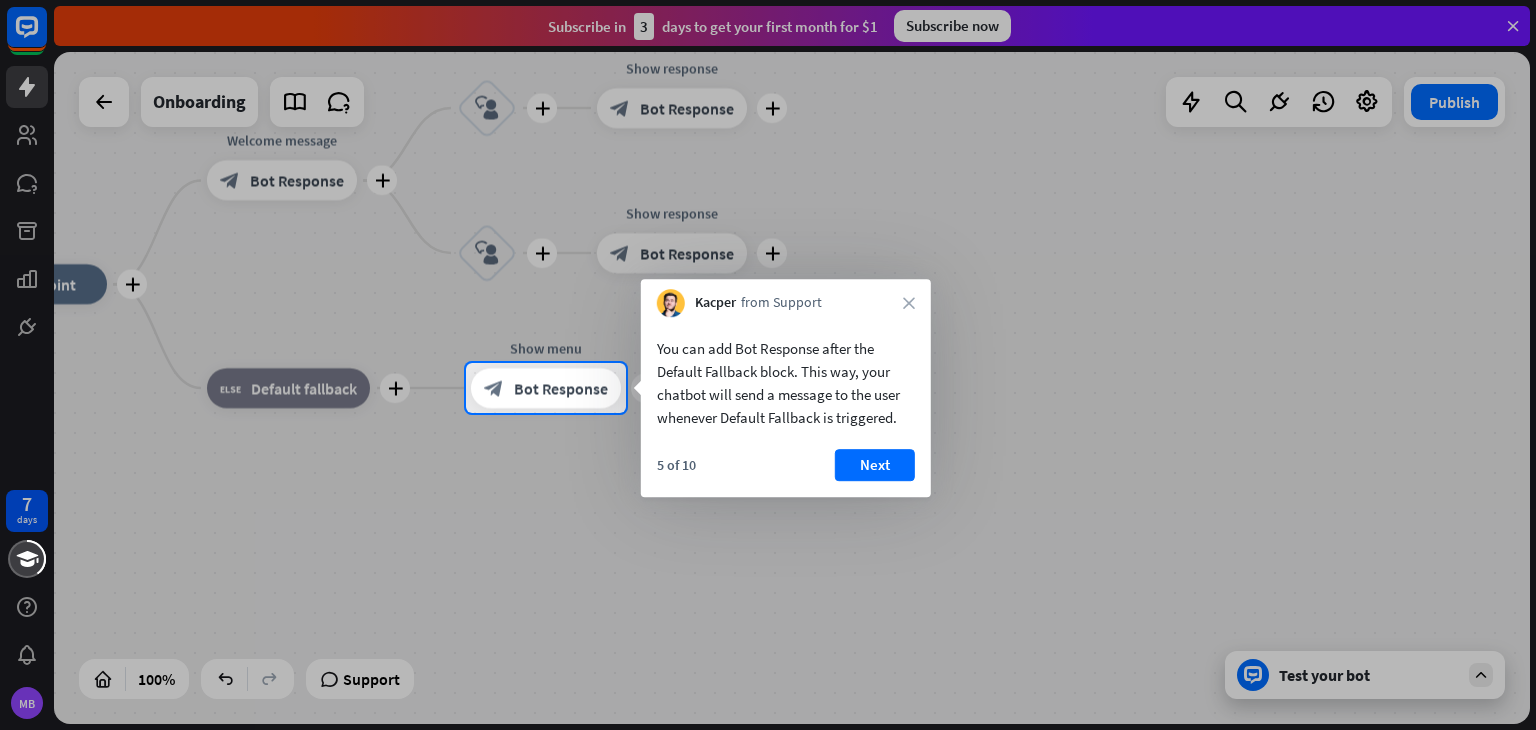 click on "You can add Bot Response after the Default Fallback block. This way, your chatbot will send a message to the user whenever Default Fallback is triggered.
5 of 10
Next" at bounding box center [786, 407] 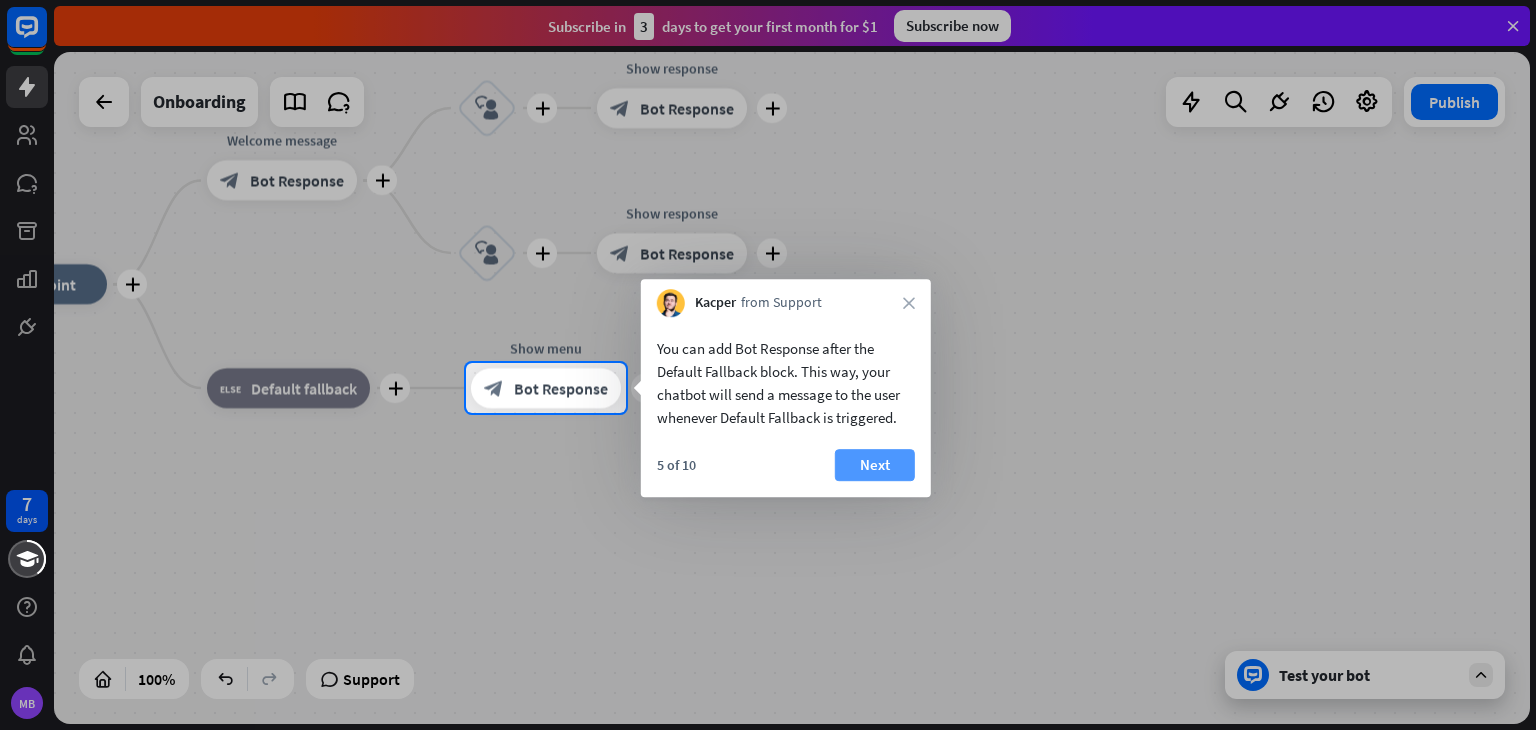 click on "Next" at bounding box center (875, 465) 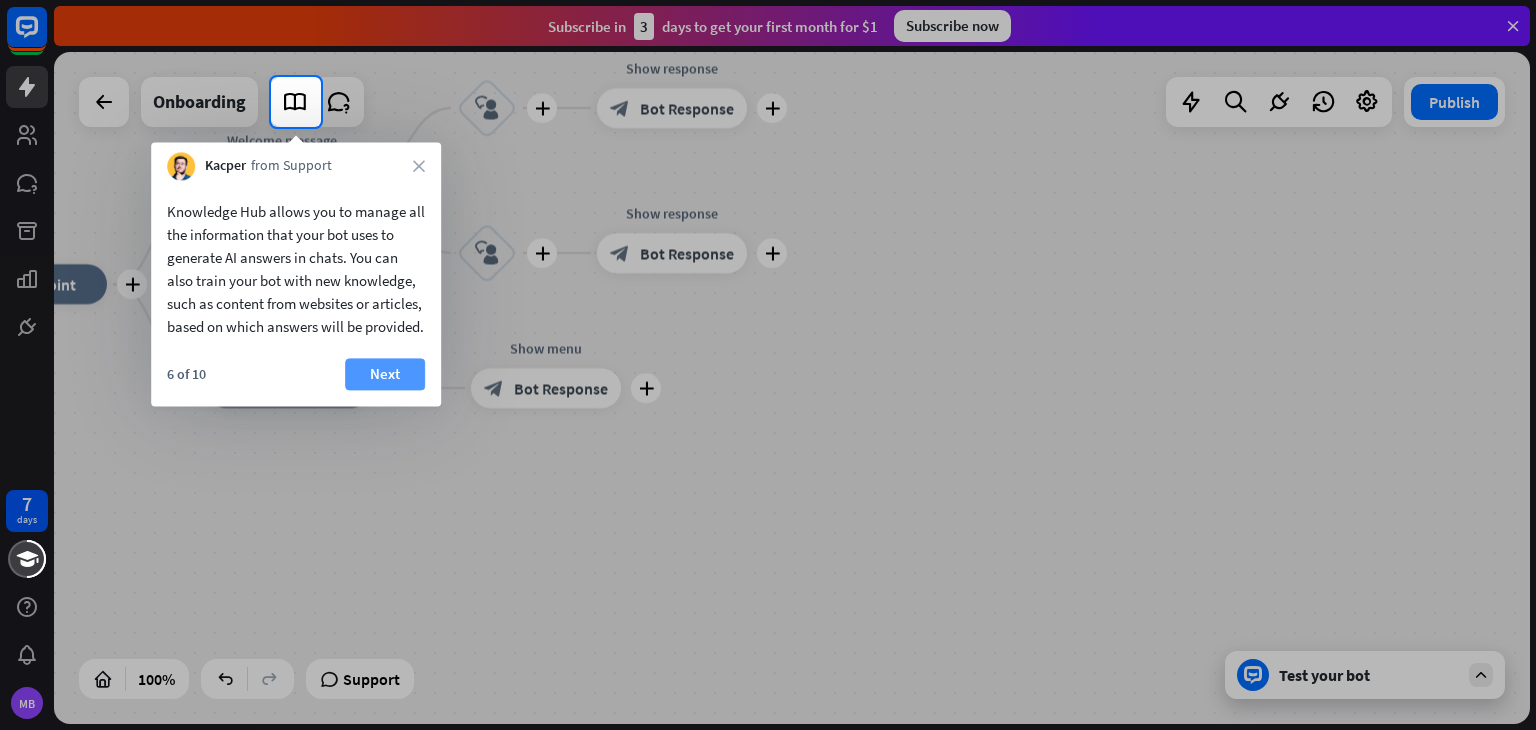 click on "Next" at bounding box center [385, 374] 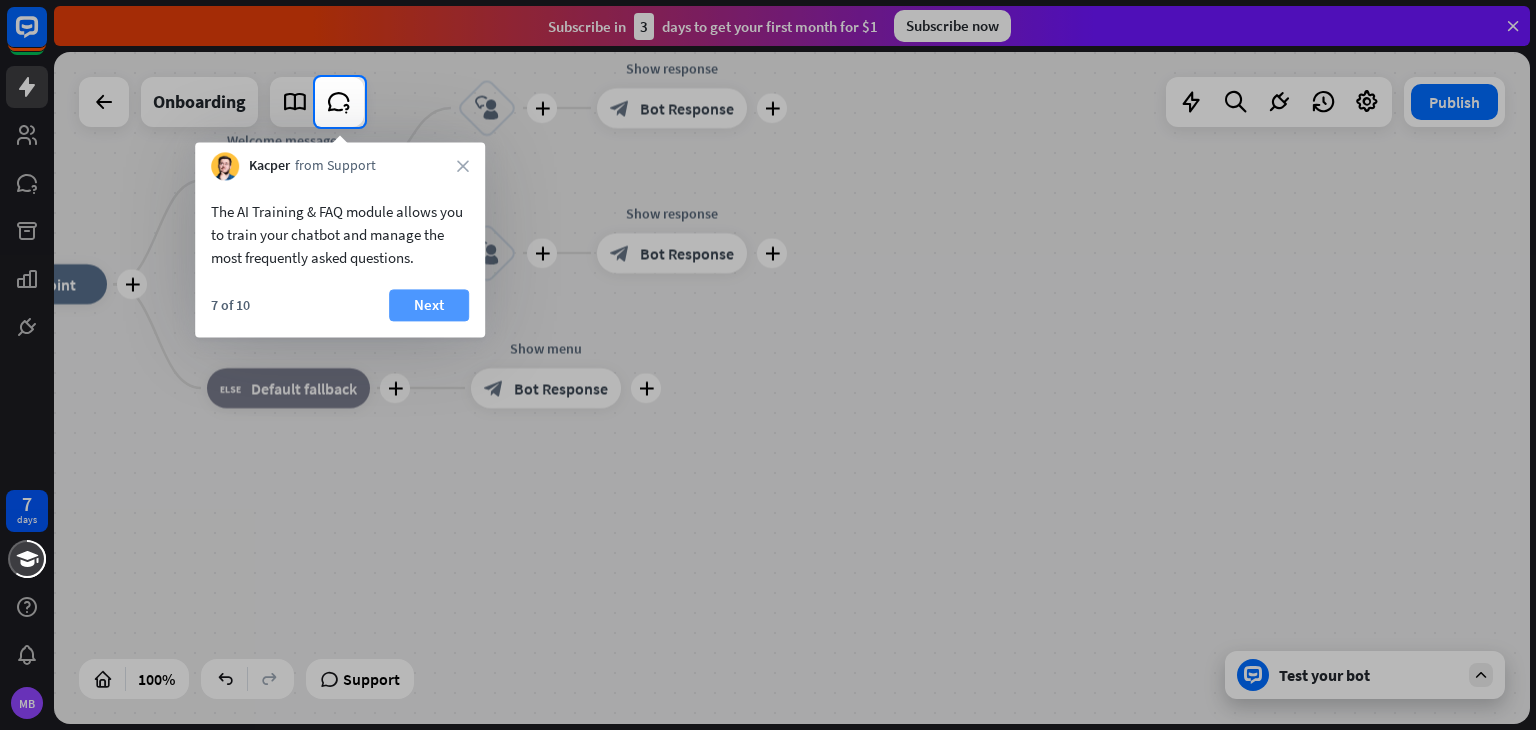 click on "Next" at bounding box center (429, 305) 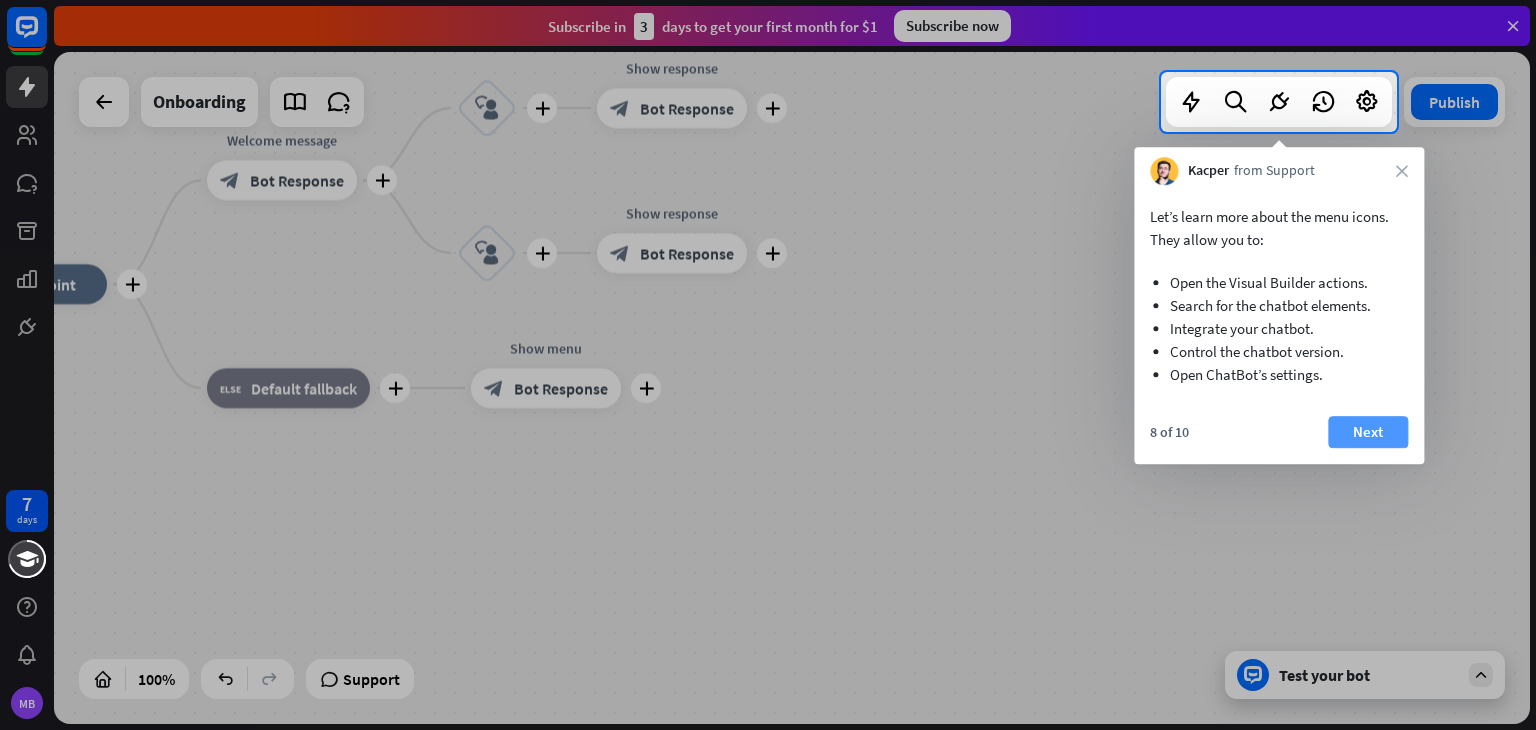 click on "Next" at bounding box center [1368, 432] 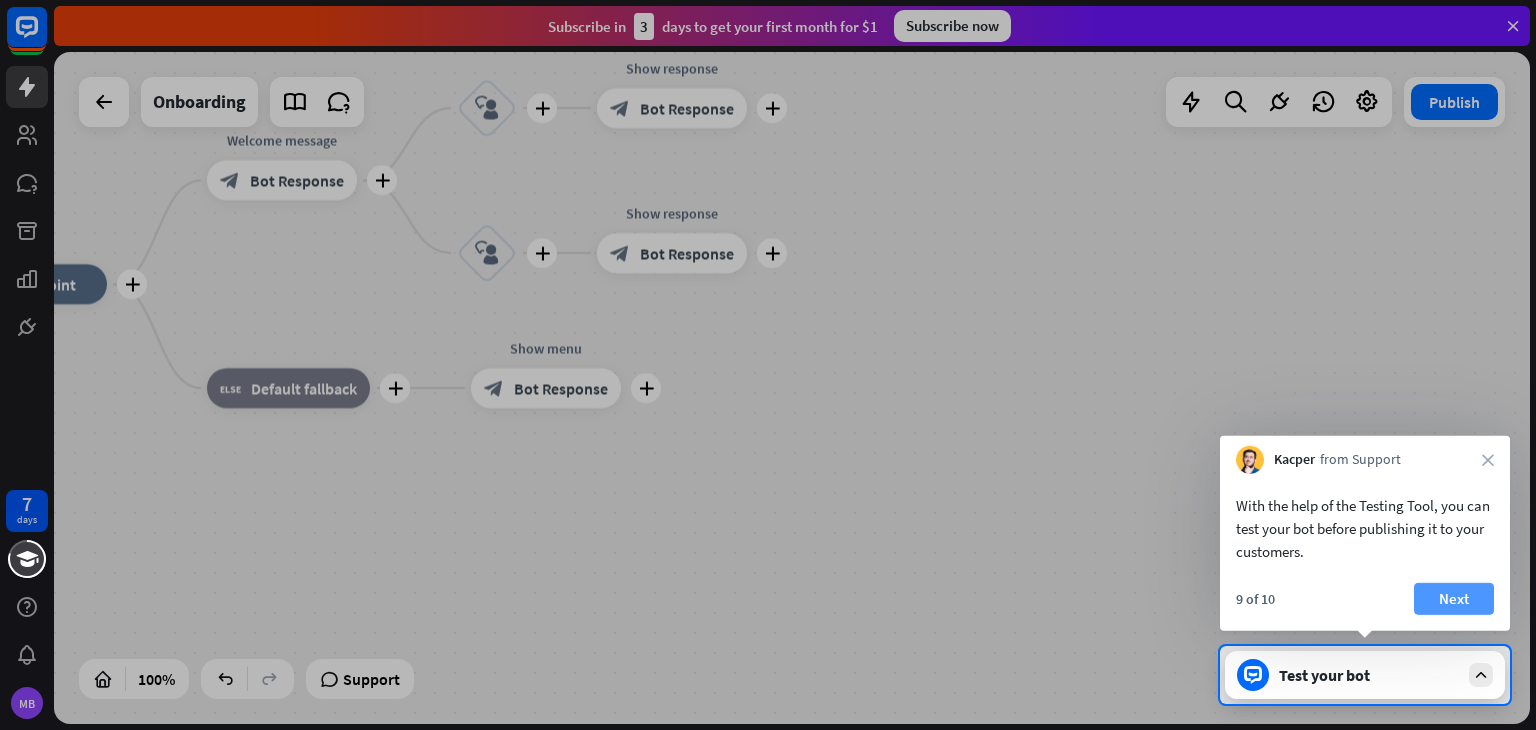 click on "Next" at bounding box center (1454, 599) 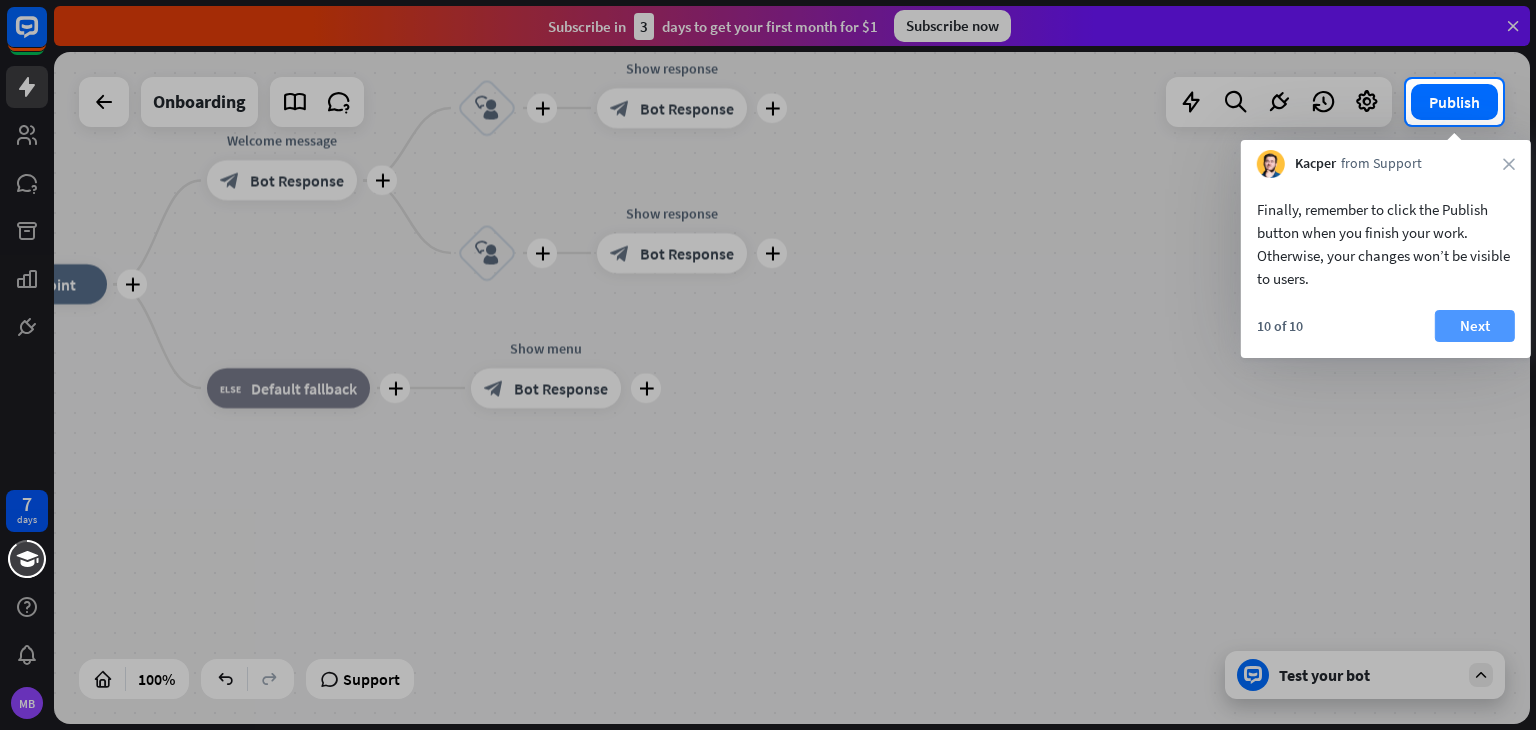 click on "Next" at bounding box center (1475, 326) 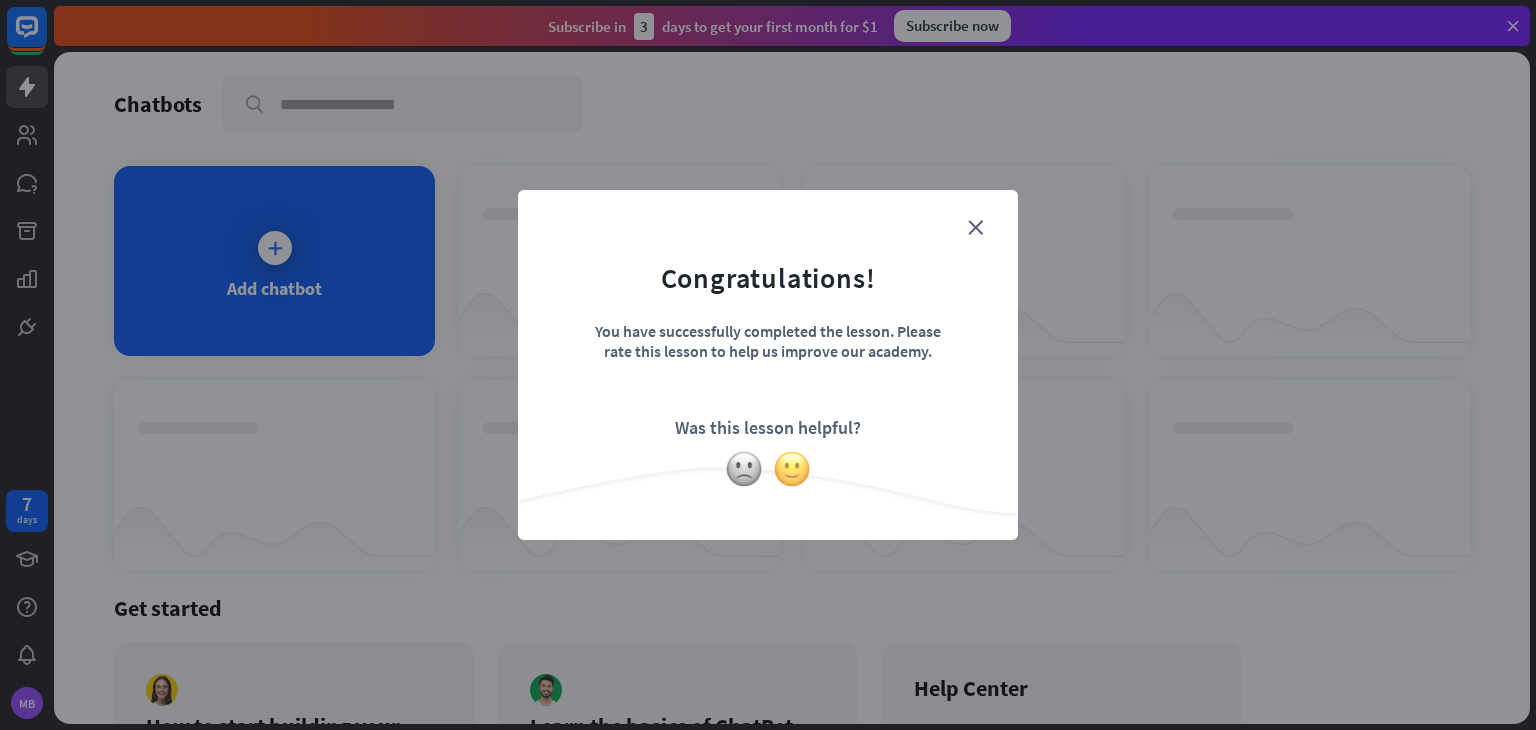 click at bounding box center (792, 469) 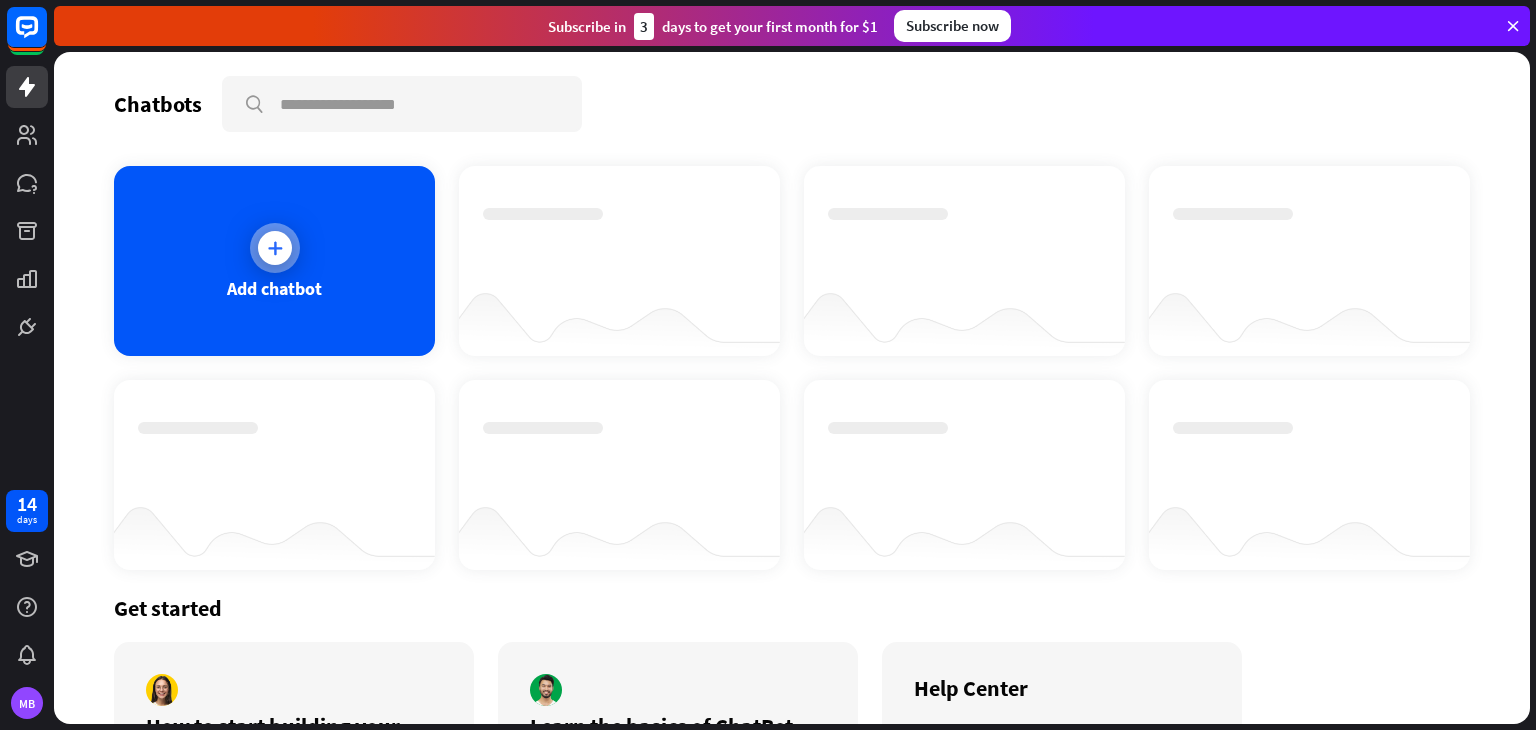 click at bounding box center [275, 248] 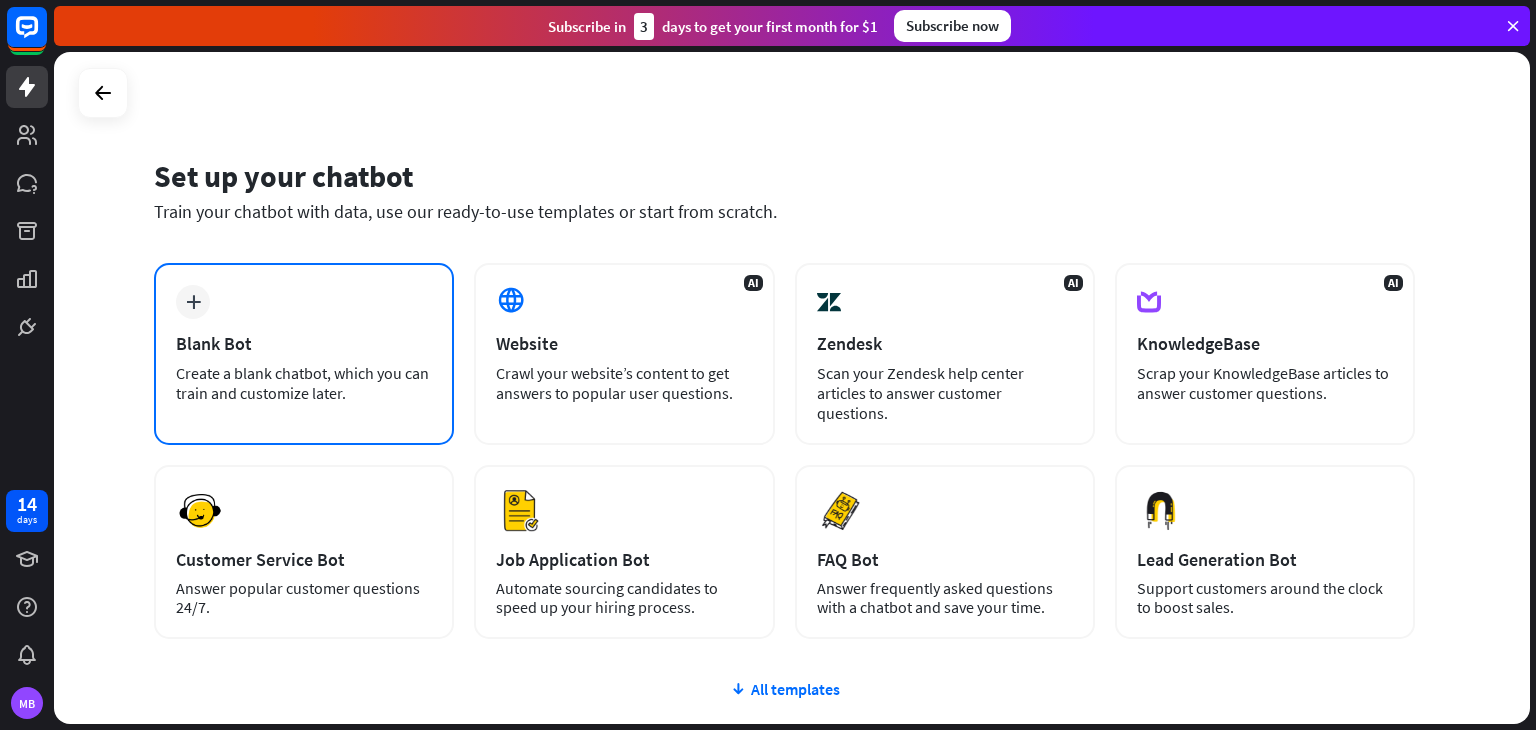 scroll, scrollTop: 133, scrollLeft: 0, axis: vertical 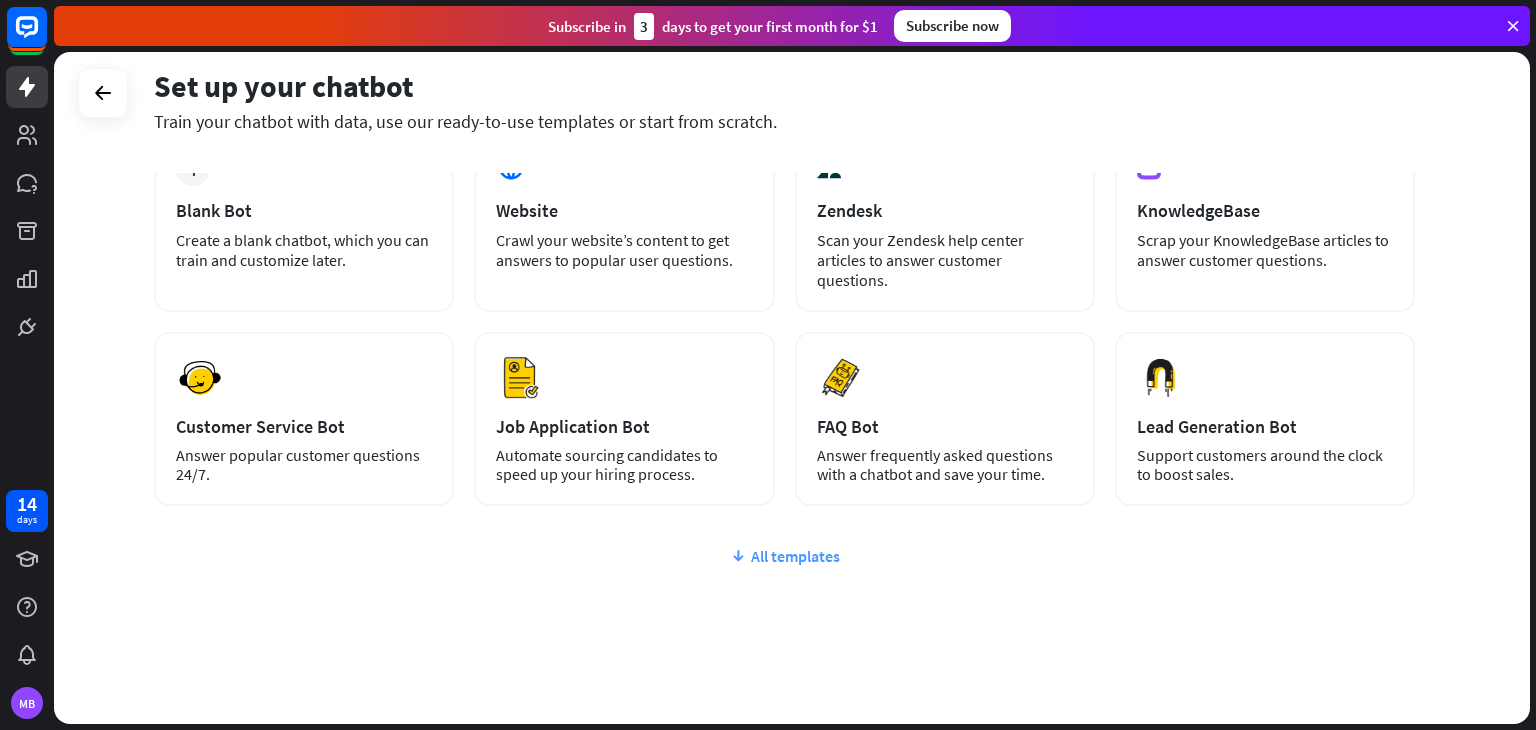 click on "All templates" at bounding box center [784, 556] 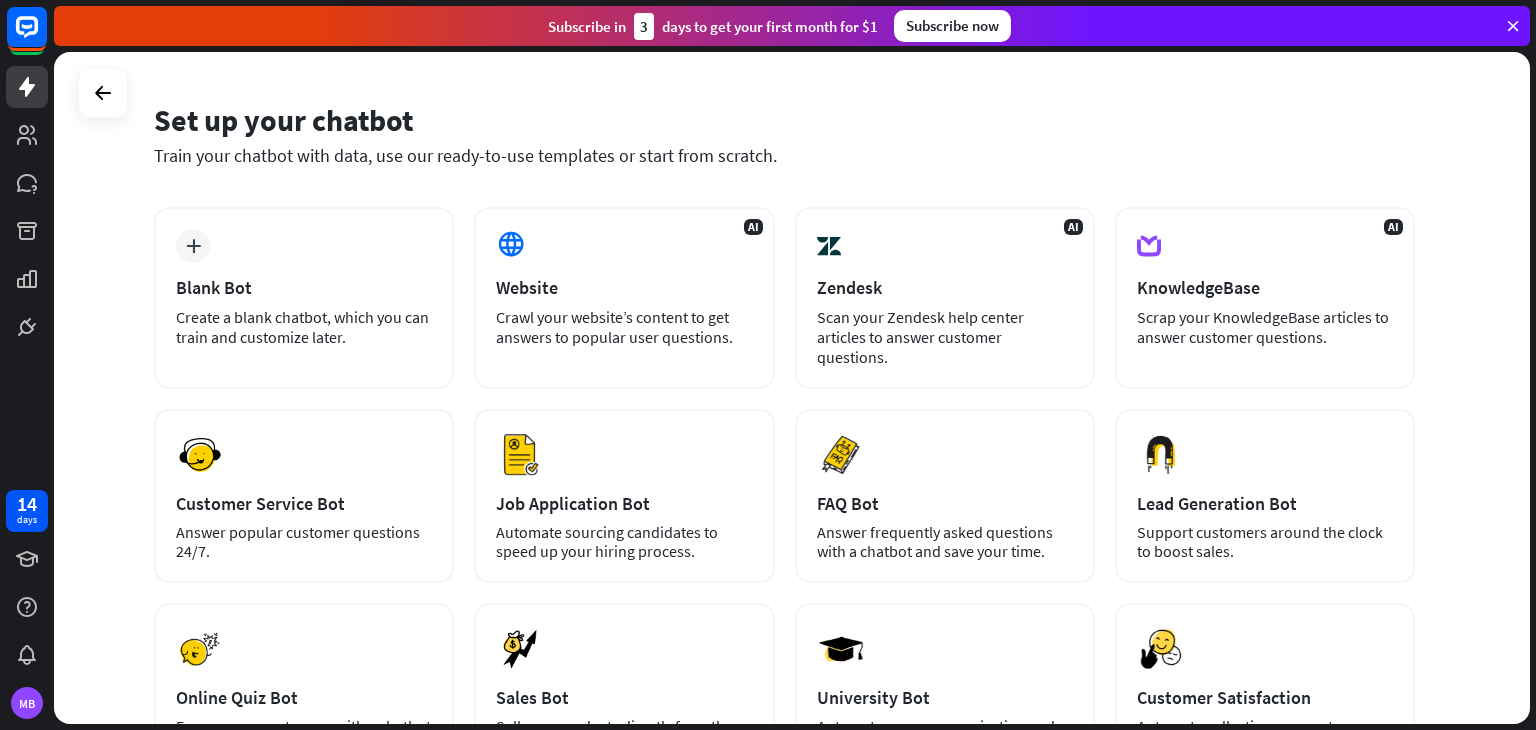 scroll, scrollTop: 0, scrollLeft: 0, axis: both 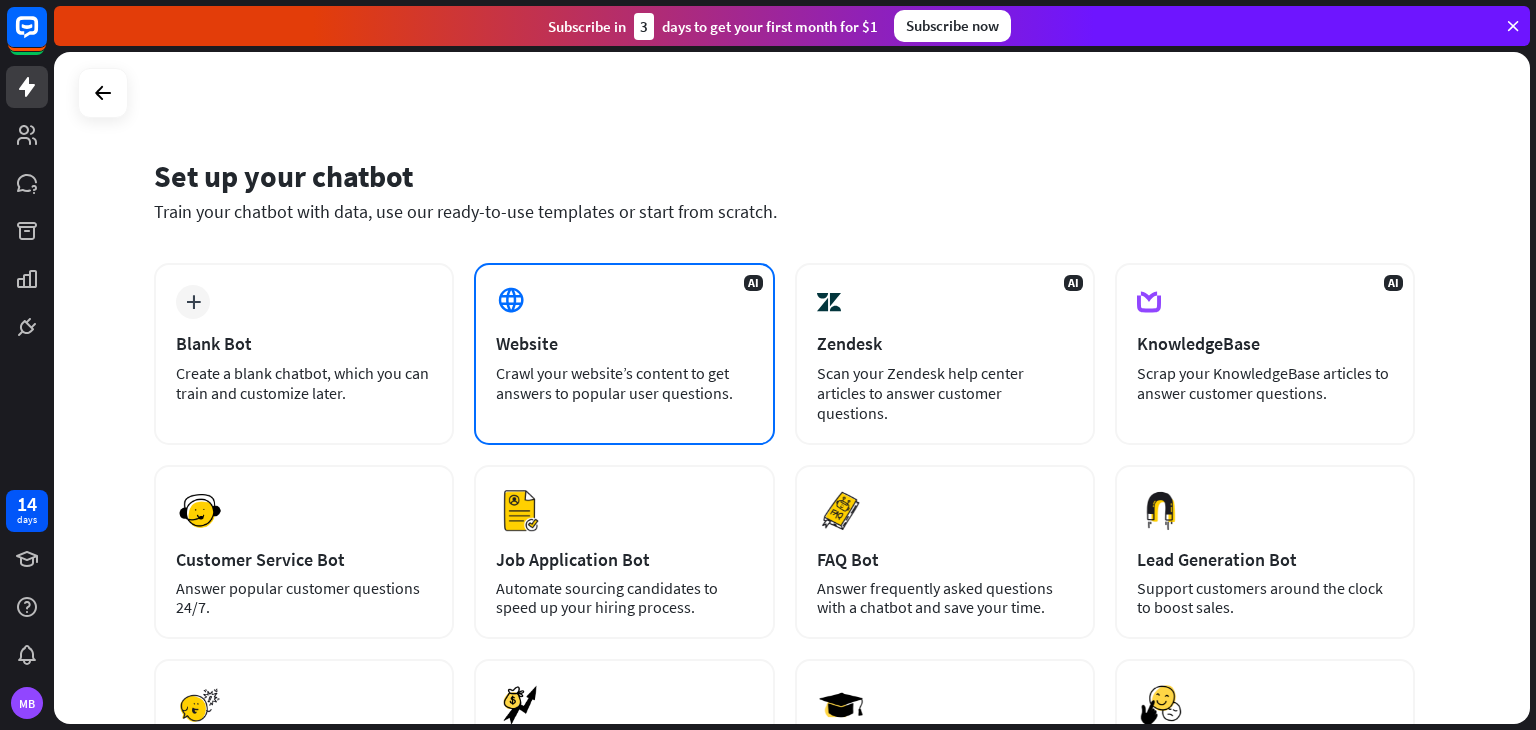 click on "Crawl your website’s content to get answers to
popular user questions." at bounding box center [624, 383] 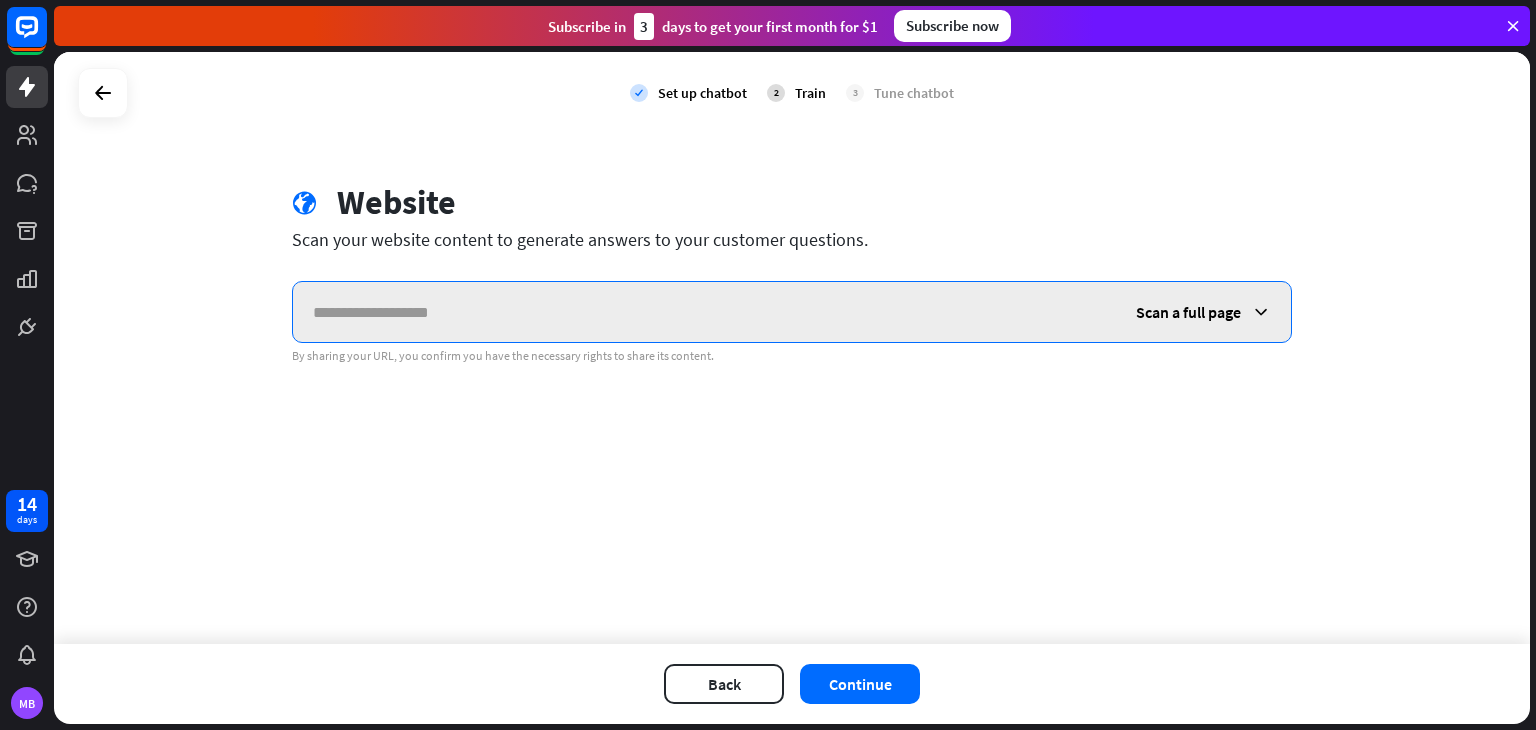 paste on "**********" 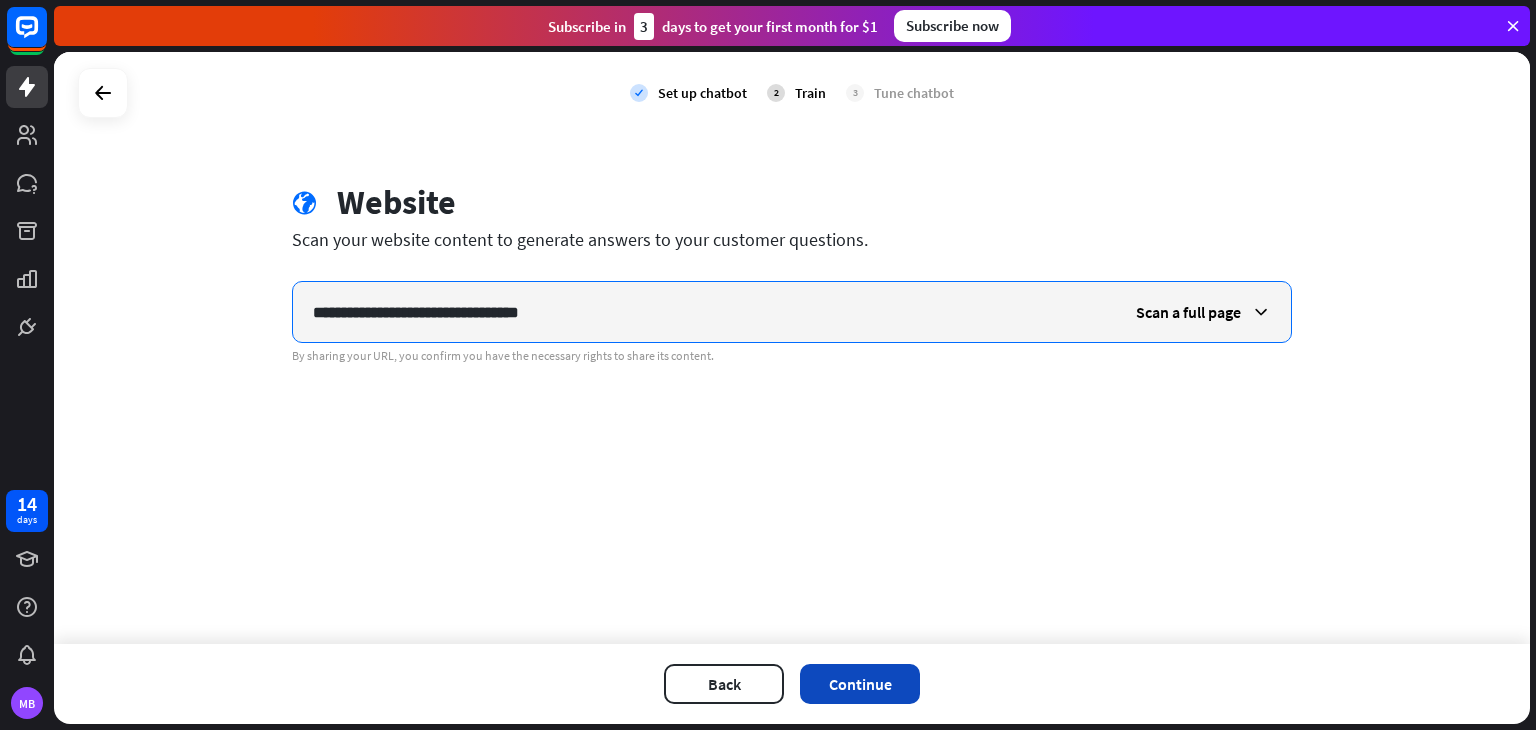 type on "**********" 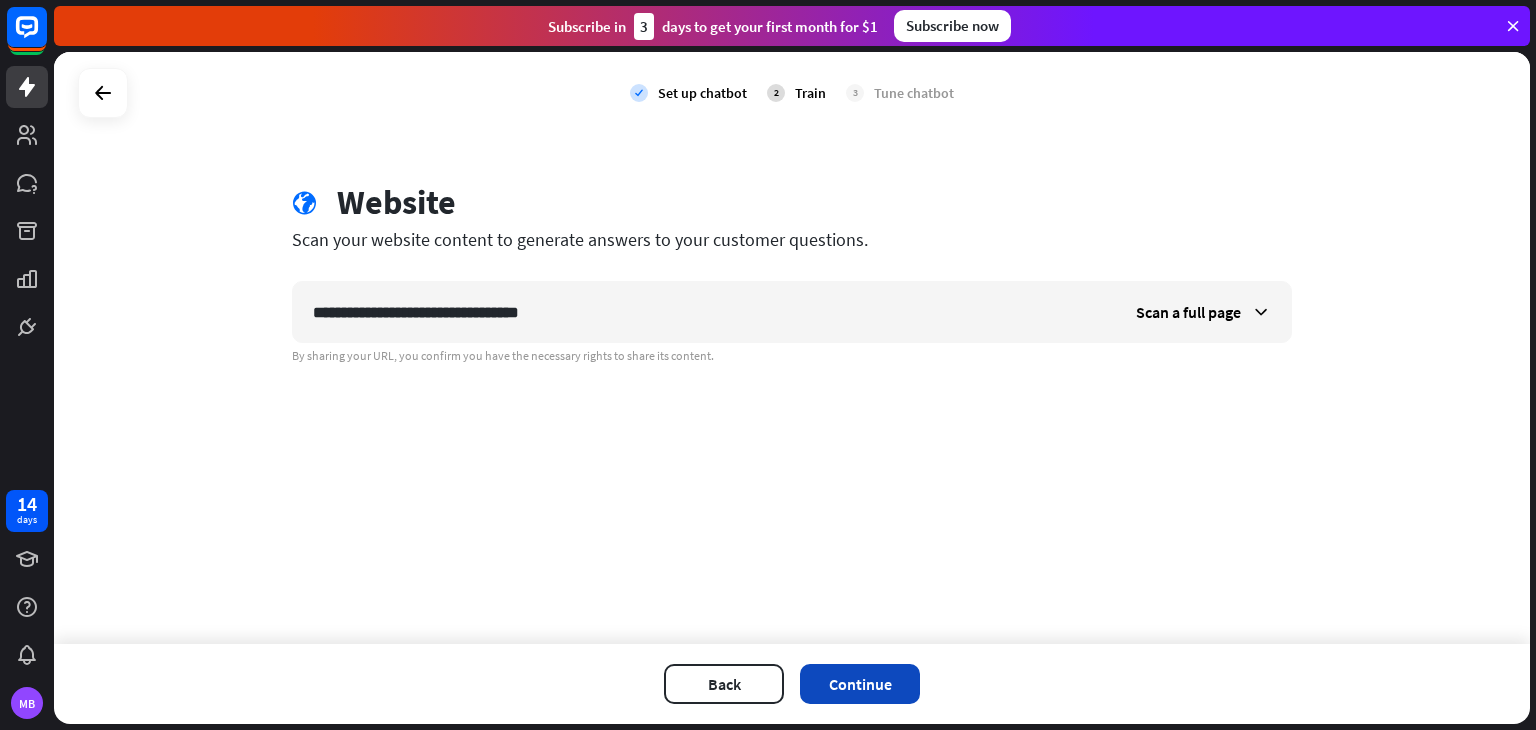 click on "Continue" at bounding box center [860, 684] 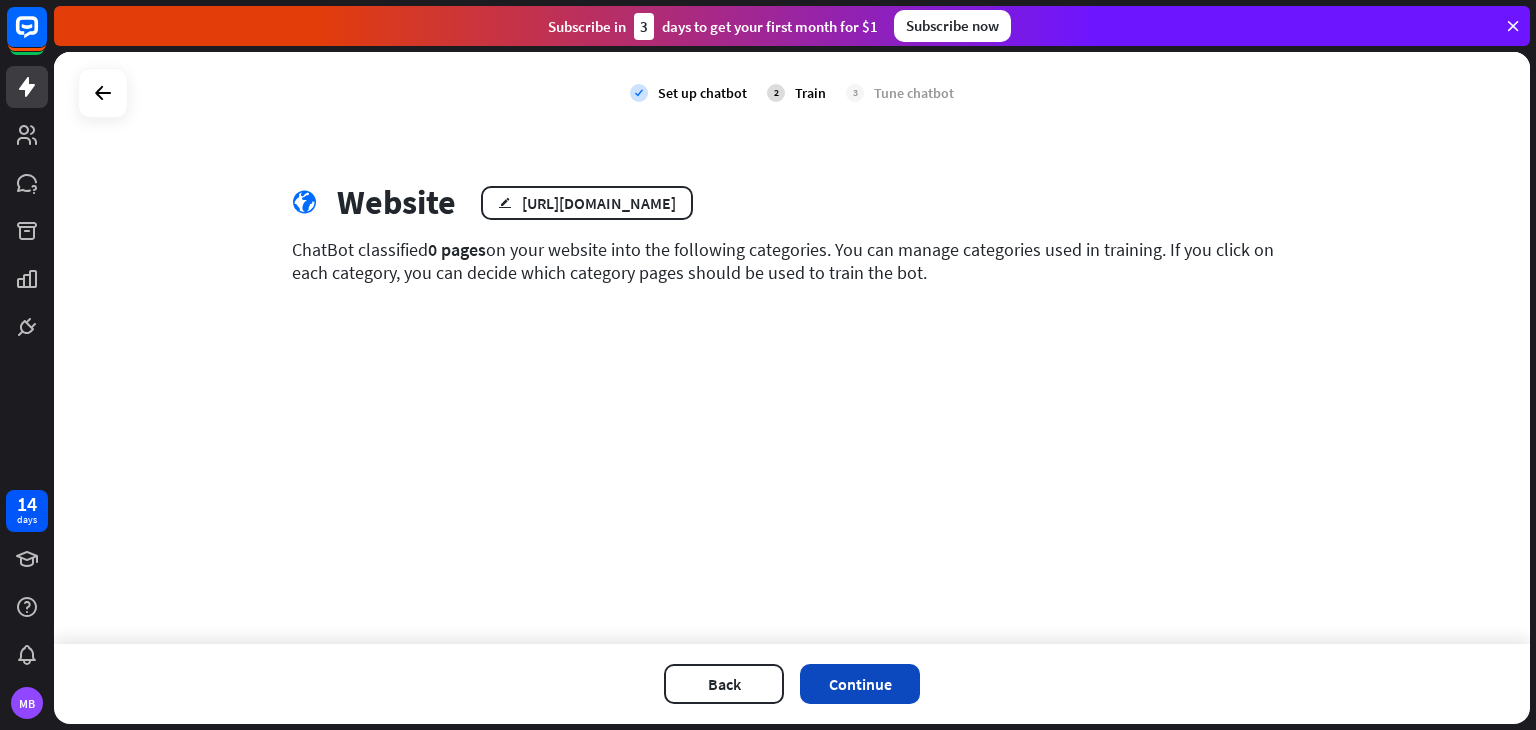 click on "Continue" at bounding box center [860, 684] 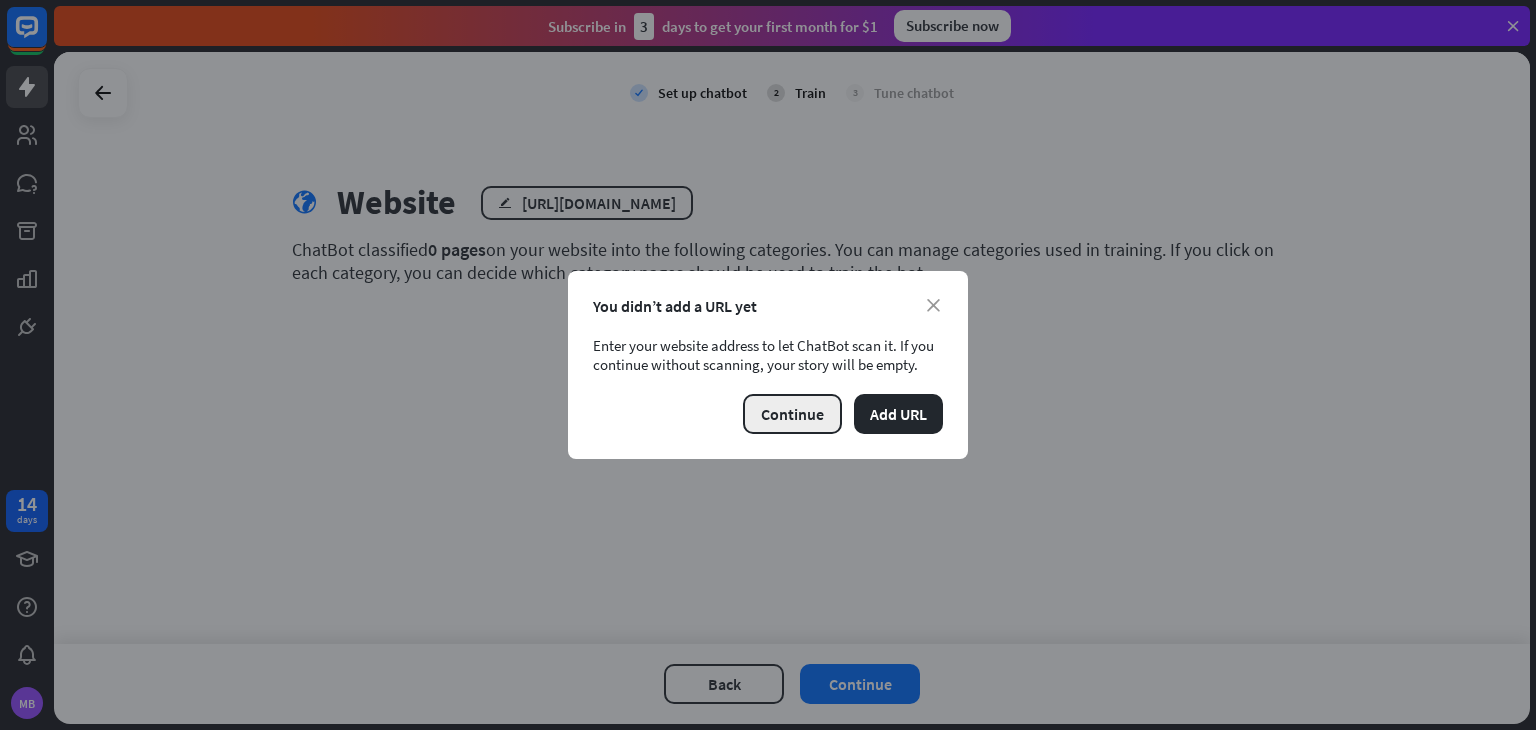 click on "Continue" at bounding box center [792, 414] 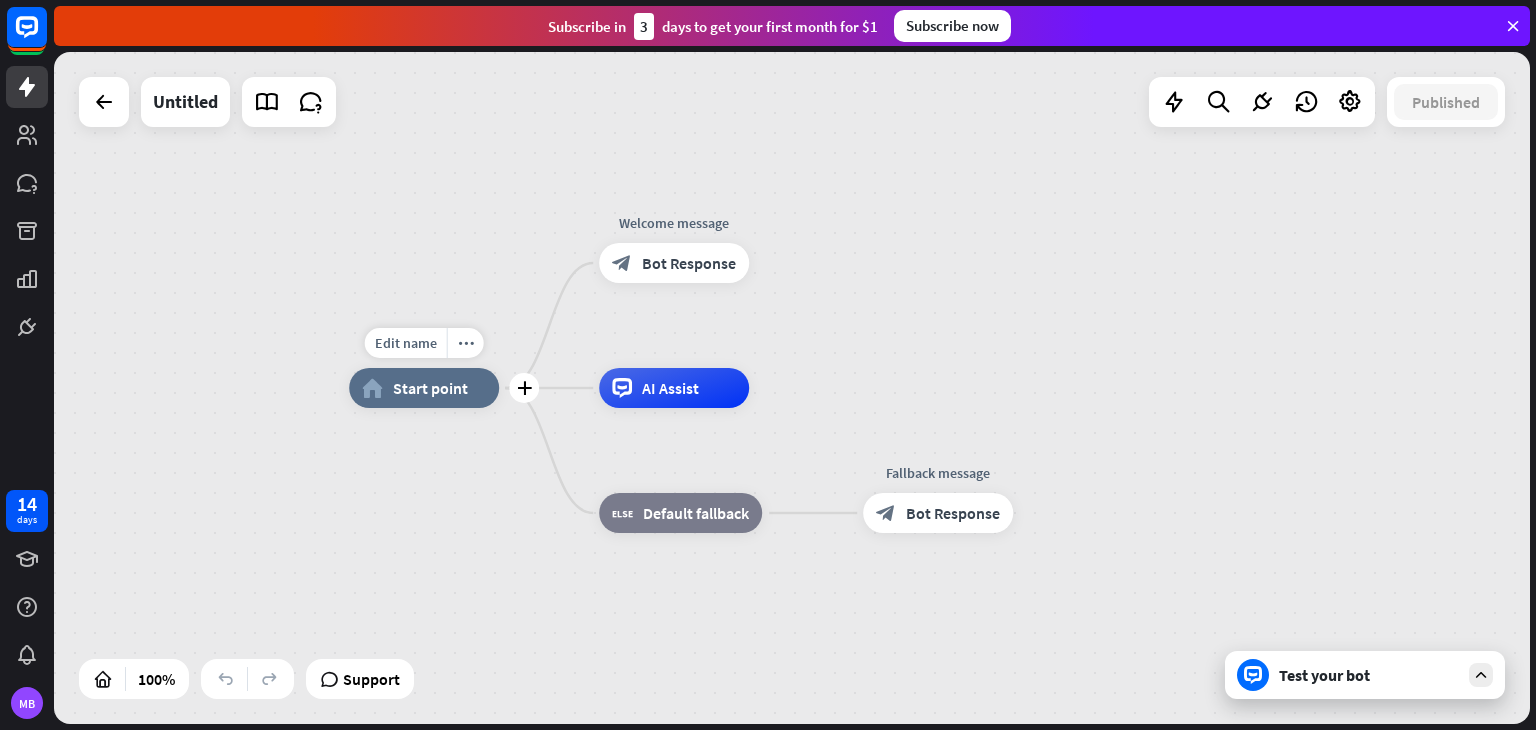 click on "Start point" at bounding box center [430, 388] 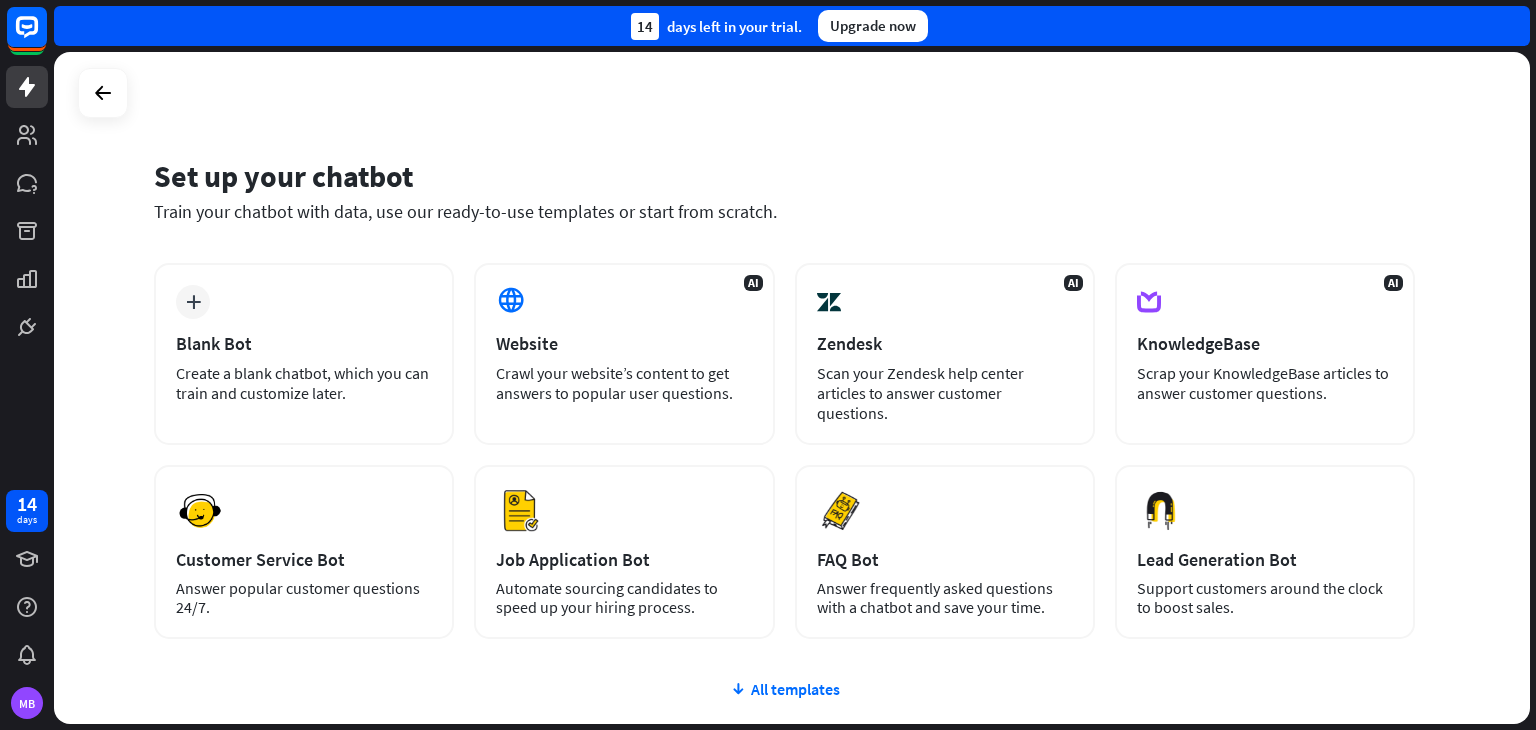 scroll, scrollTop: 0, scrollLeft: 0, axis: both 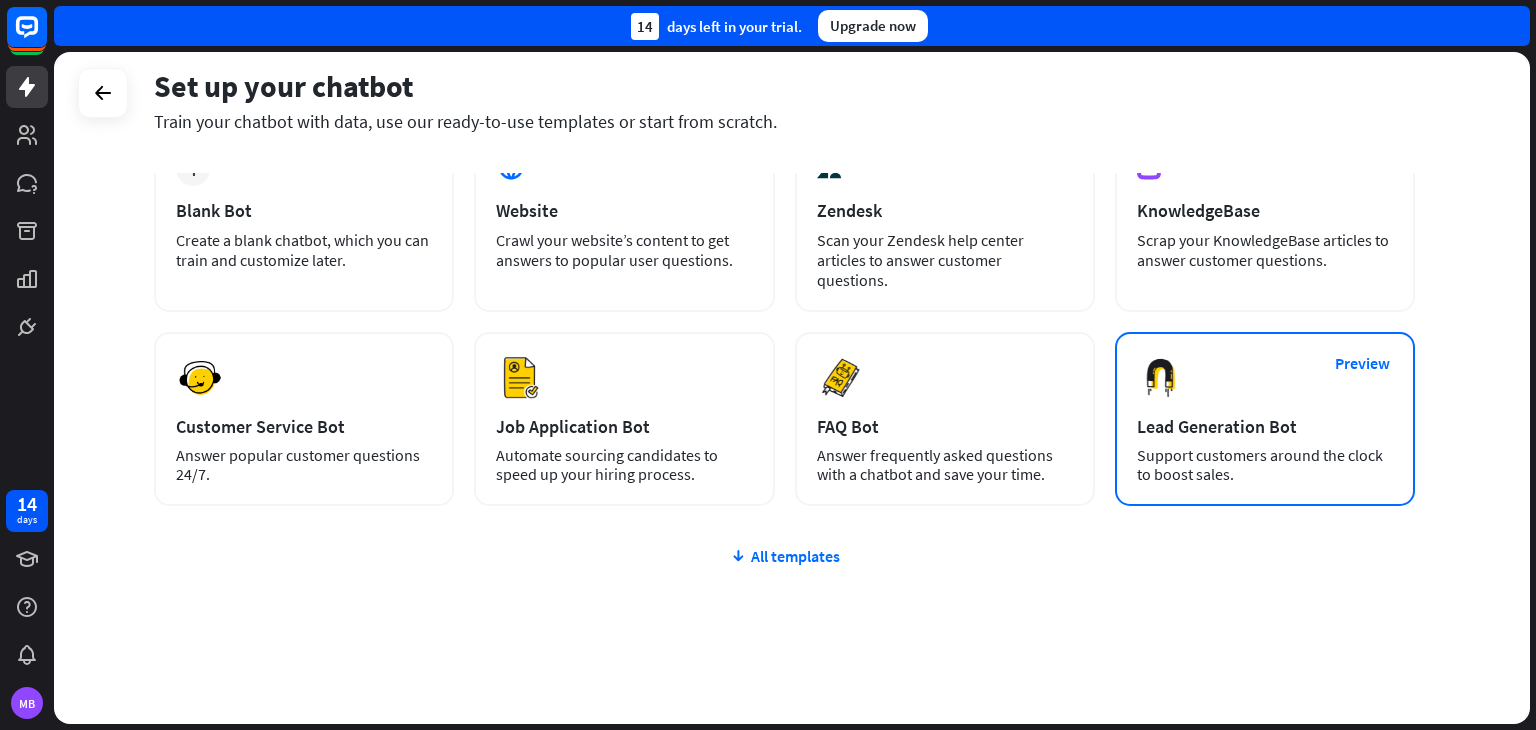 click on "Preview
Lead Generation Bot
Support customers around the clock to boost sales." at bounding box center (1265, 419) 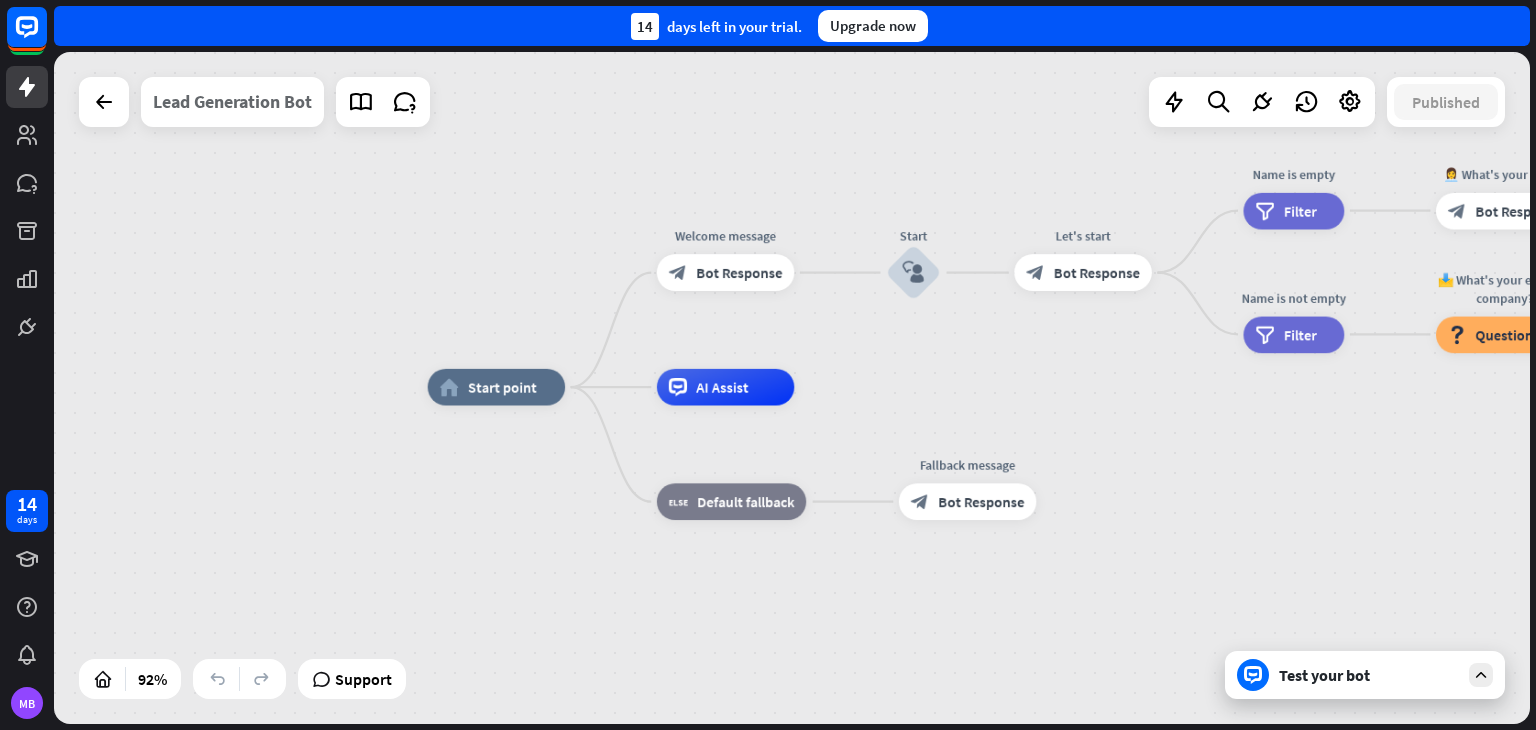 click on "Lead Generation Bot" at bounding box center (232, 102) 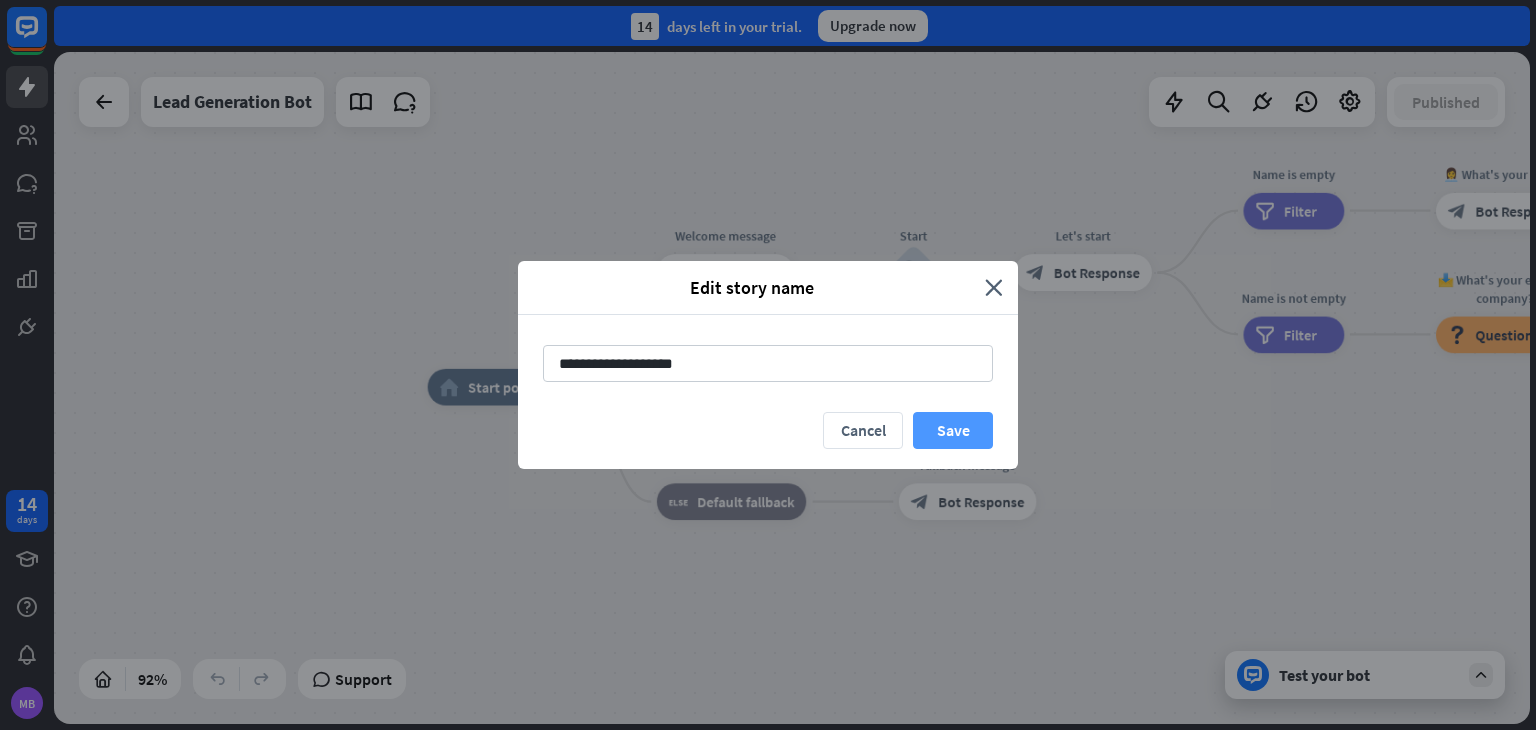 click on "Save" at bounding box center [953, 430] 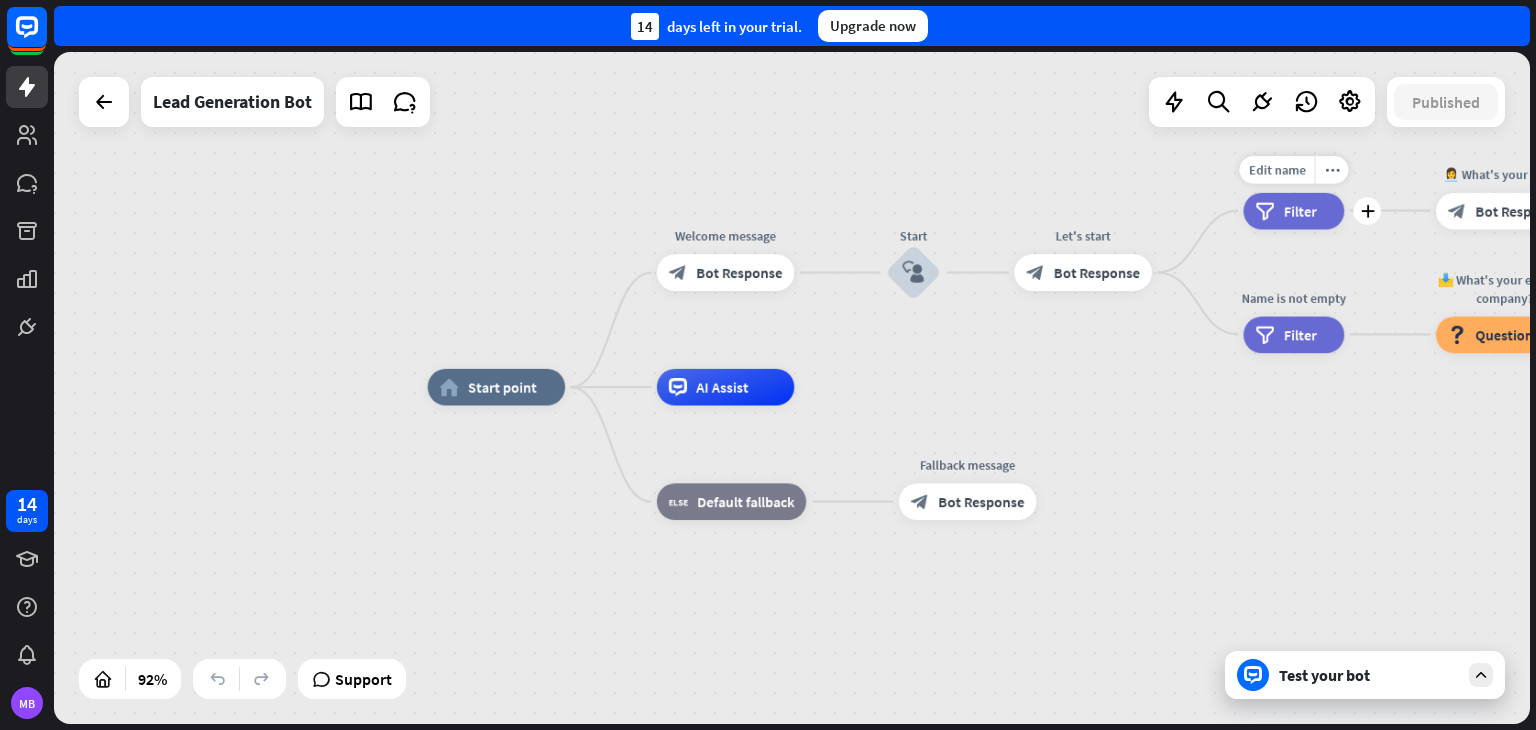 click on "filter   Filter" at bounding box center (1293, 210) 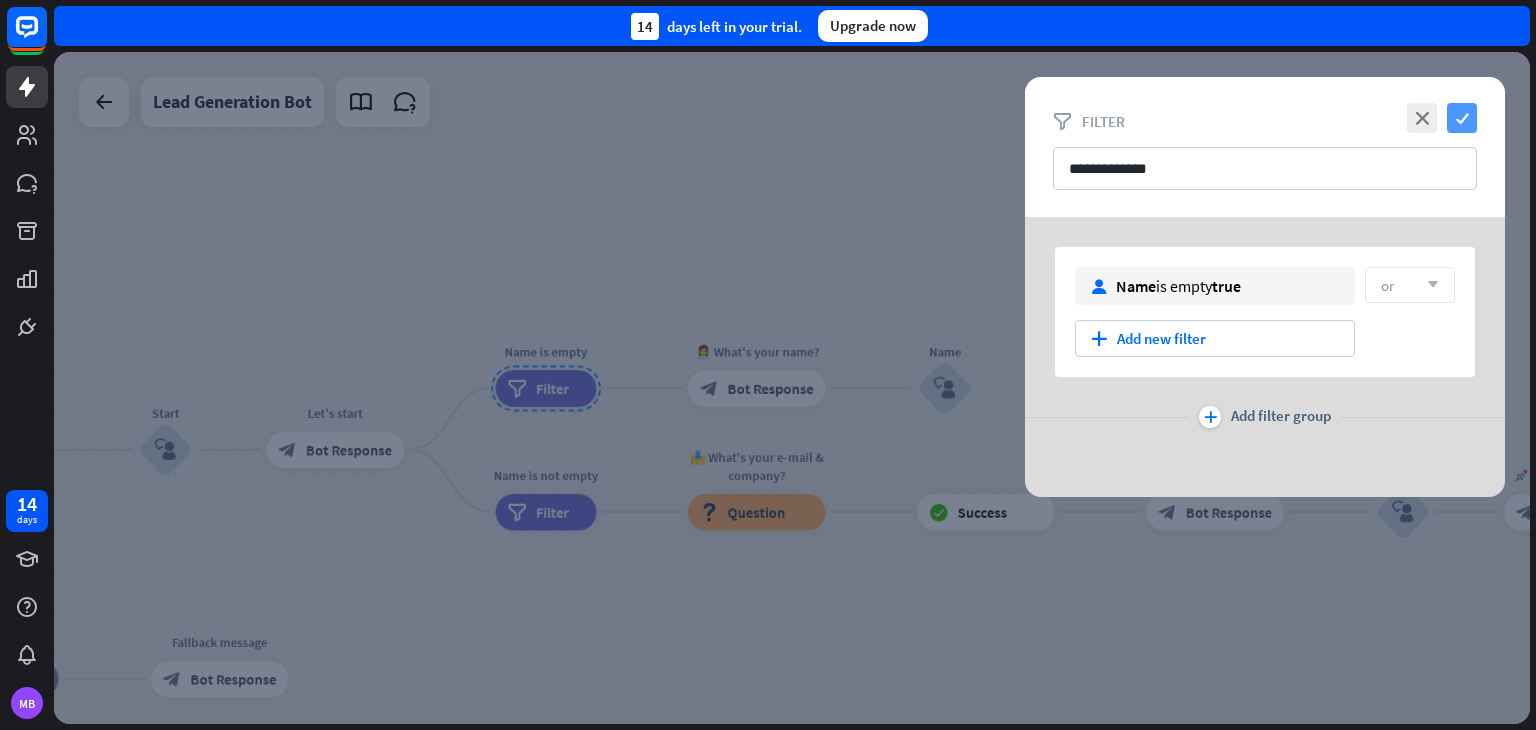 click on "check" at bounding box center (1462, 118) 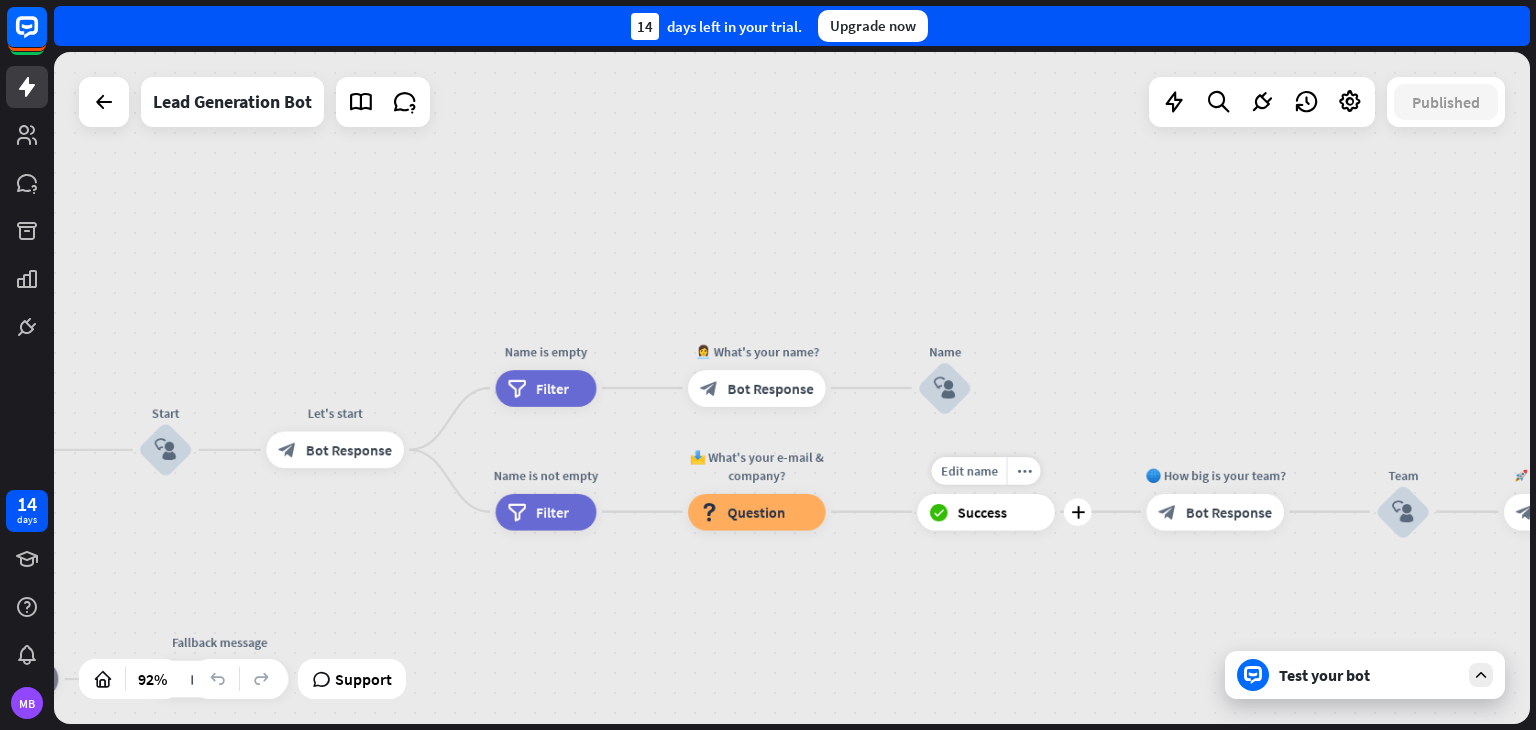 click on "block_success   Success" at bounding box center [986, 511] 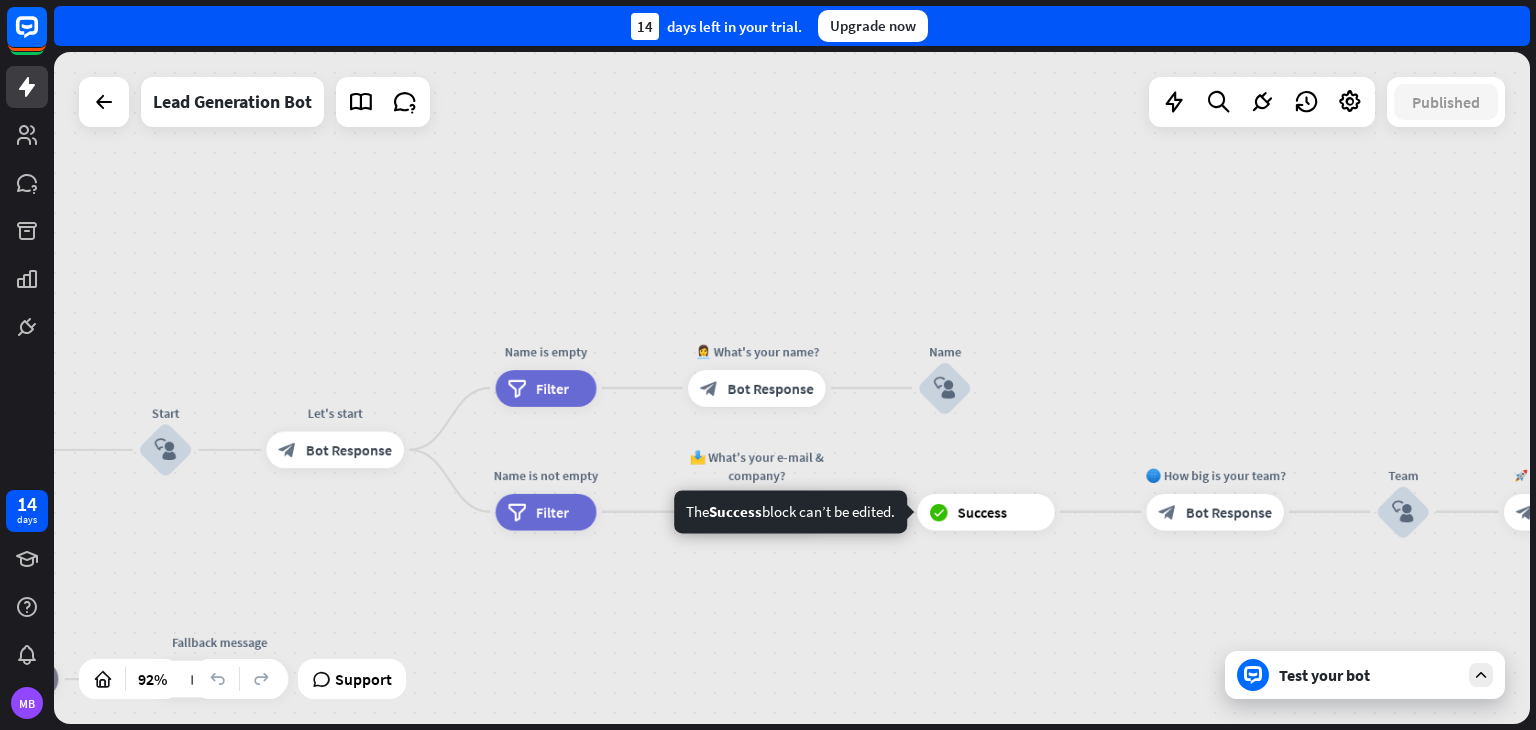 click on "home_2   Start point                 Welcome message   block_bot_response   Bot Response                 Start   block_user_input                 Let's start   block_bot_response   Bot Response                 Name is empty   filter   Filter                 👩‍💼 What's your name?   block_bot_response   Bot Response                 Name   block_user_input                 Name is not empty   filter   Filter                 📩 What's your e-mail & company?   block_question   Question                   block_success   Success                 🌐 How big is your team?   block_bot_response   Bot Response                 Team   block_user_input                 🚀 What's your need?   block_bot_response   Bot Response                 CompanyNeed   block_user_input                 ✅ Thank you!   block_bot_response   Bot Response                   block_close_chat   Close chat                     AI Assist                   block_fallback   Default fallback" at bounding box center [356, 872] 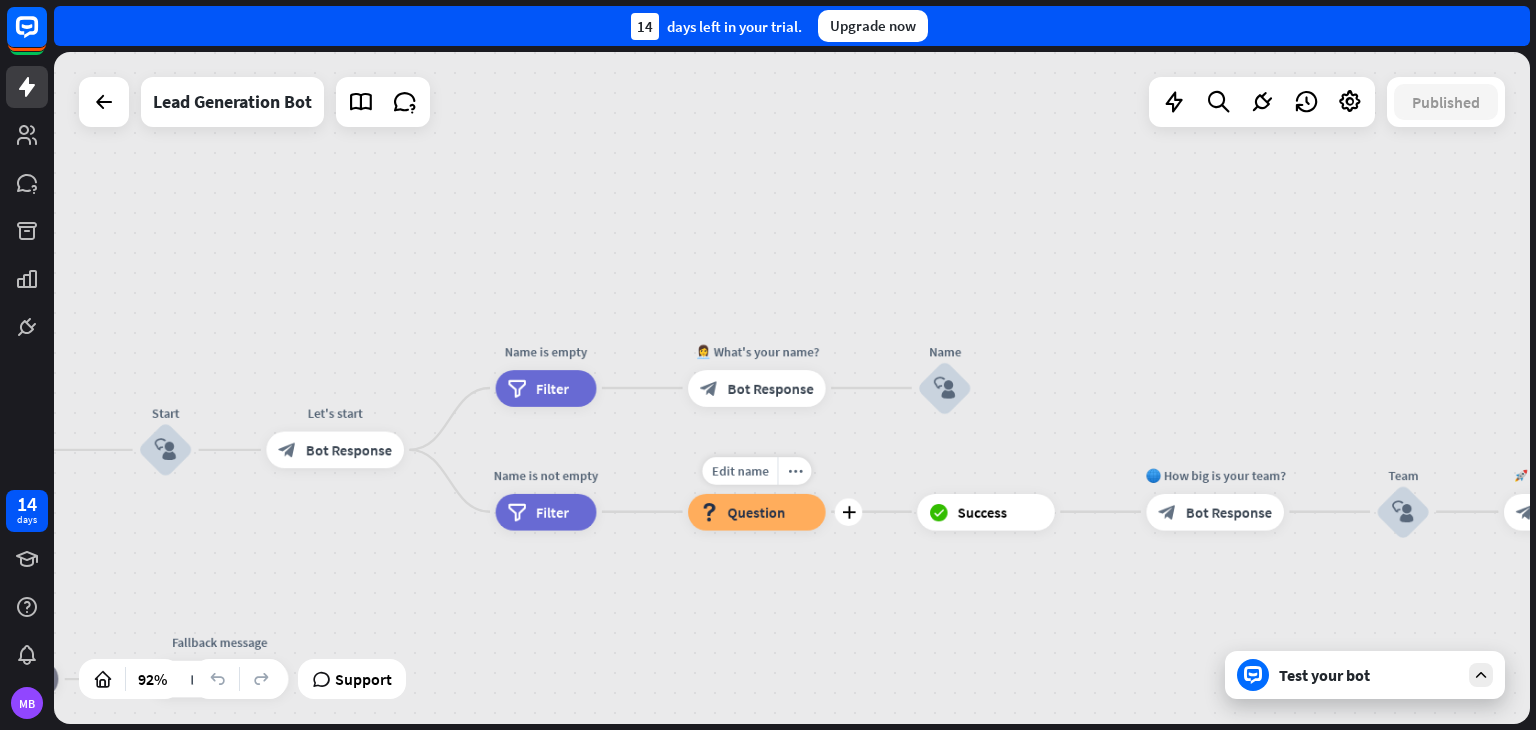 click on "Question" at bounding box center (757, 512) 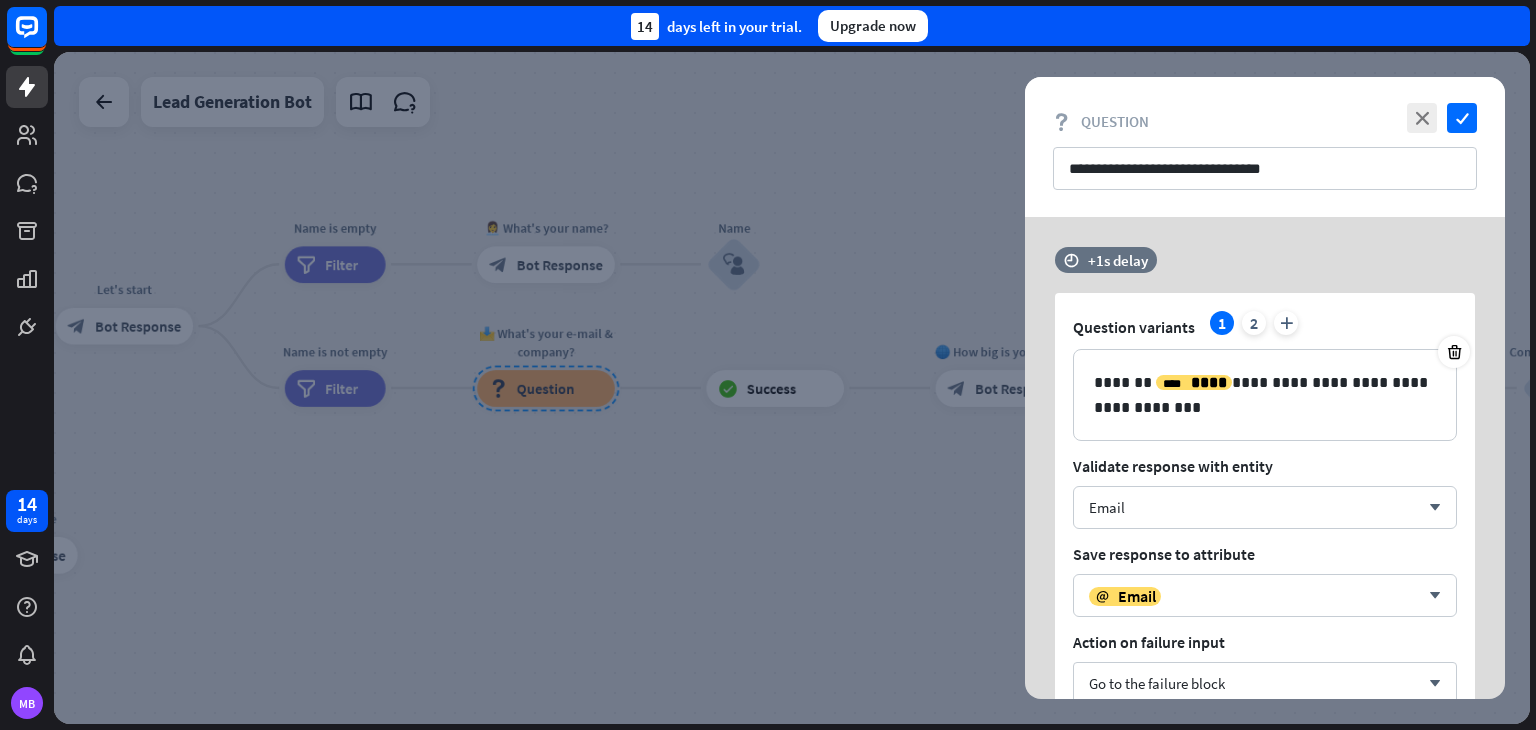 click at bounding box center [792, 388] 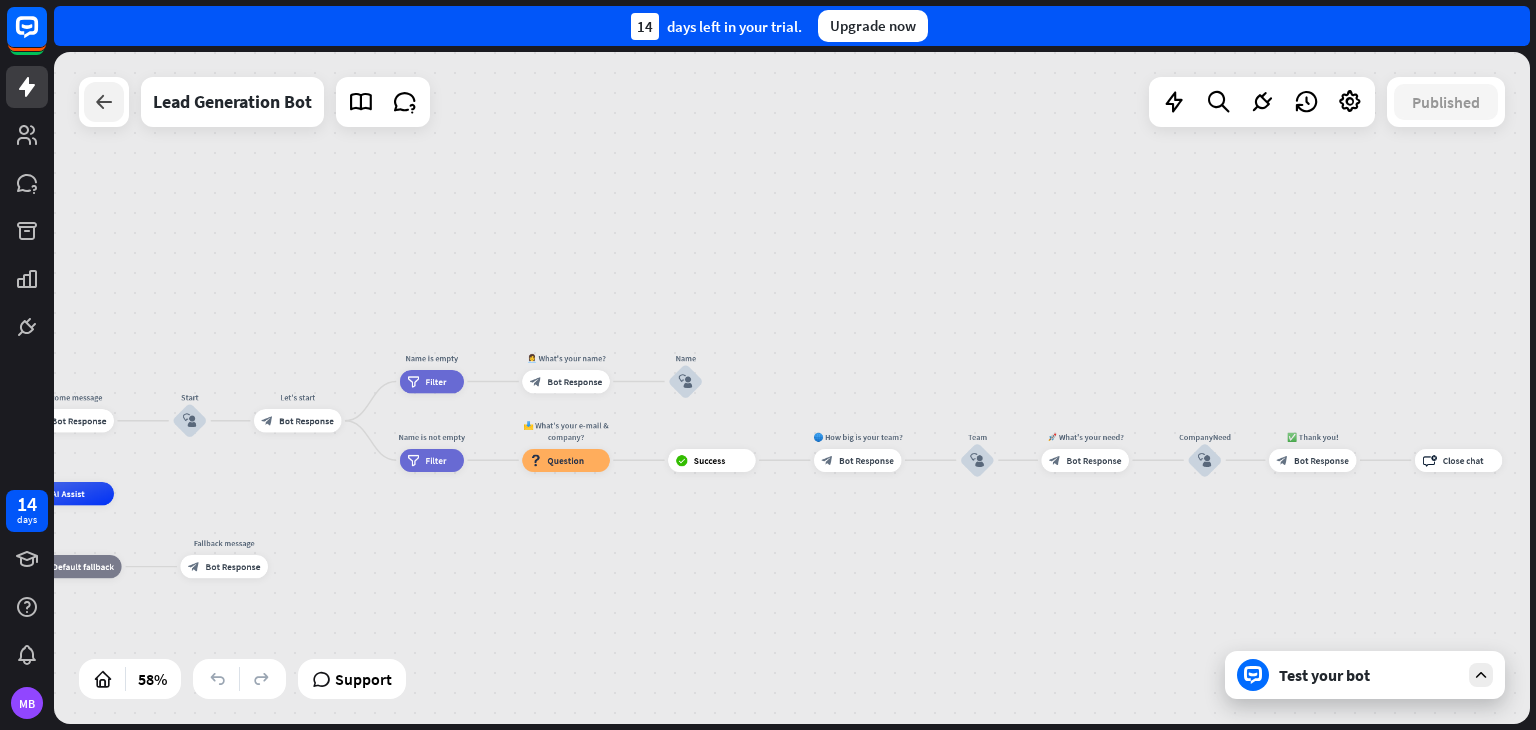 click at bounding box center [104, 102] 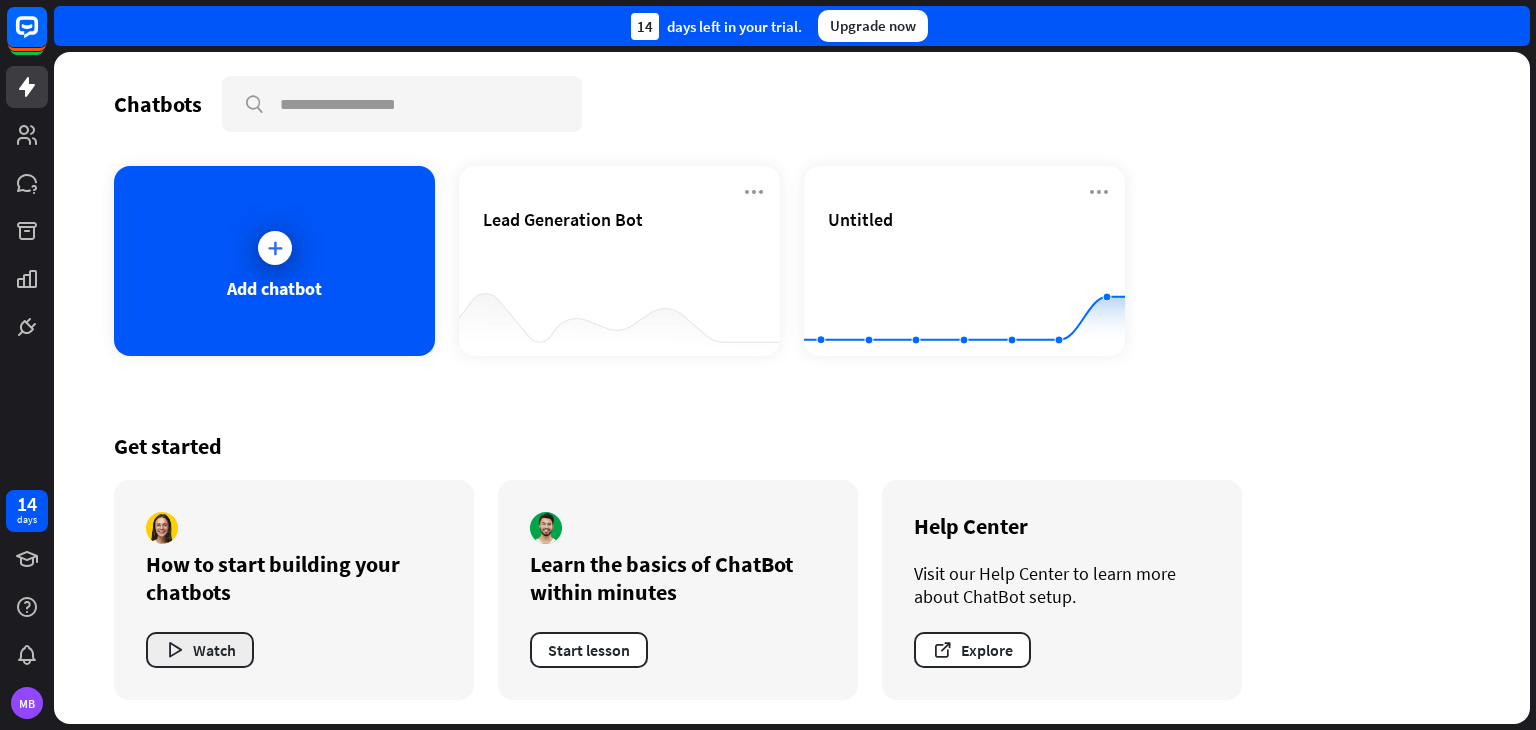 click on "Watch" at bounding box center (200, 650) 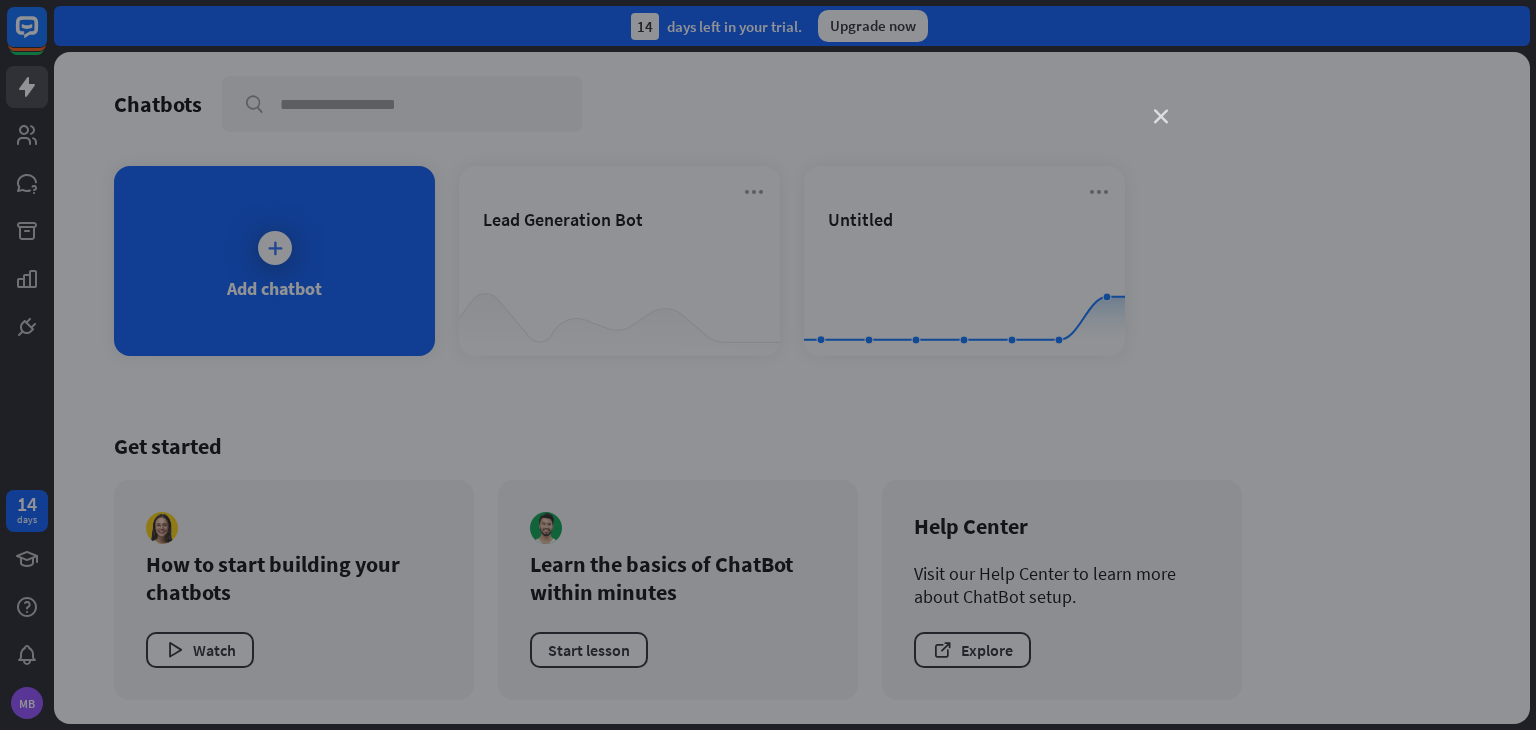 click on "close" at bounding box center (1161, 117) 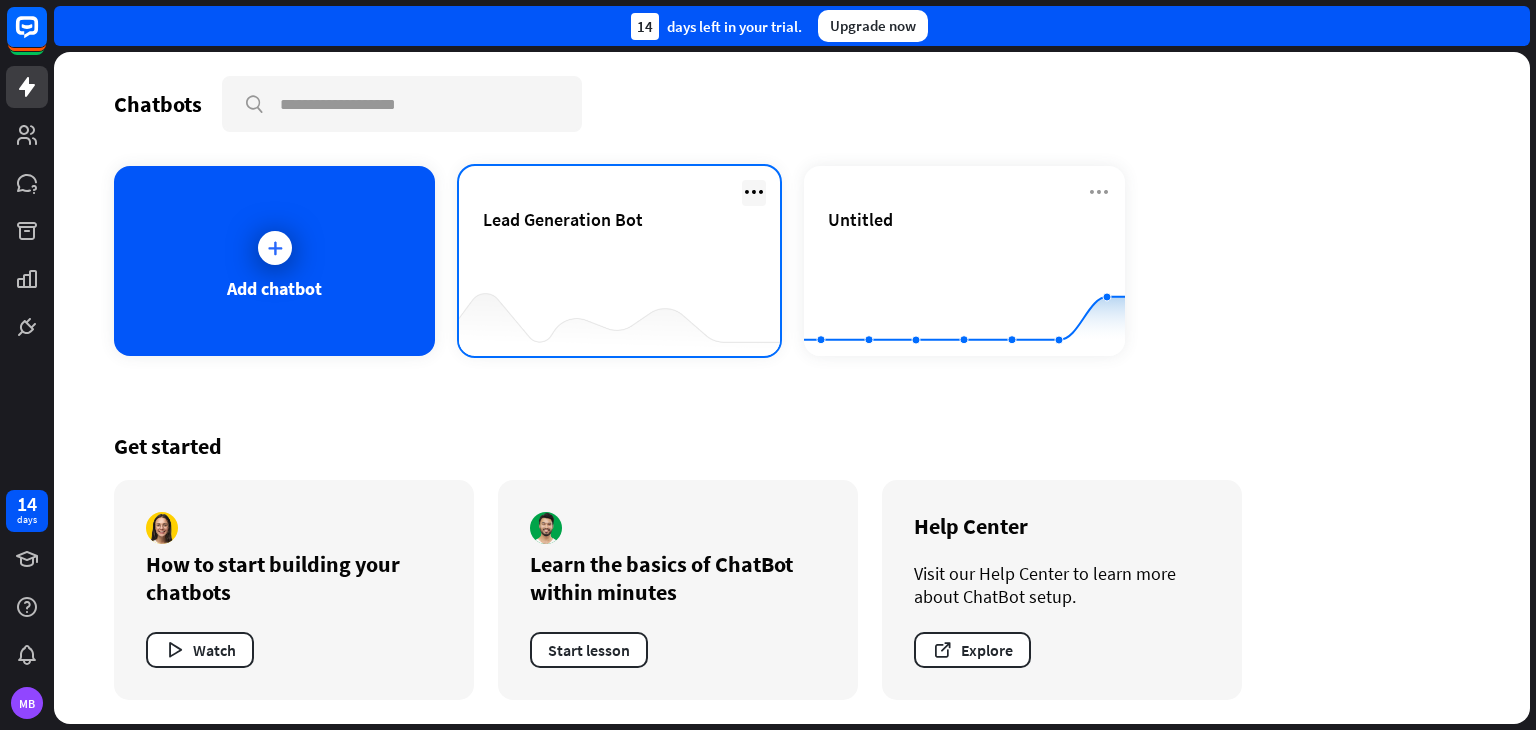 click at bounding box center (754, 192) 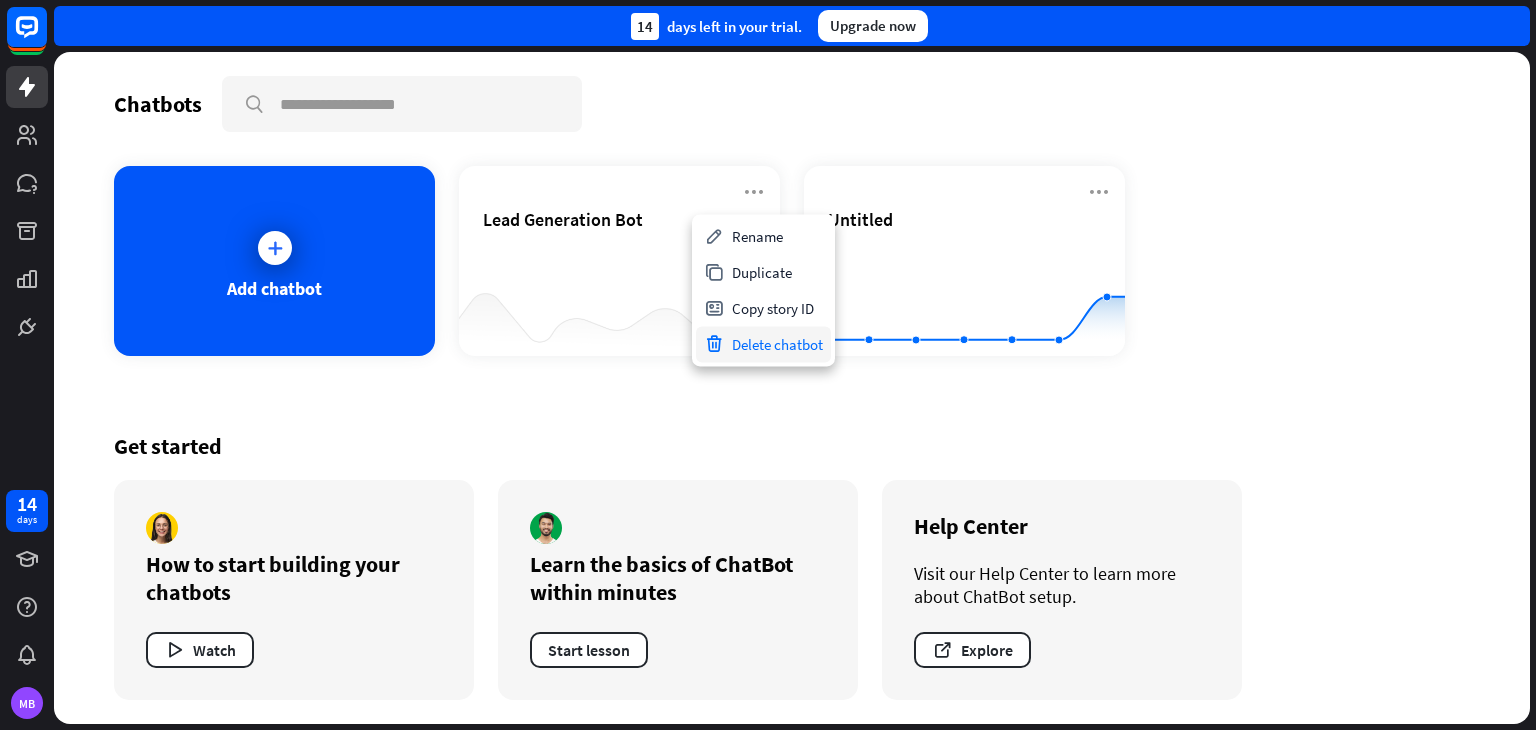click on "Delete chatbot" at bounding box center (763, 344) 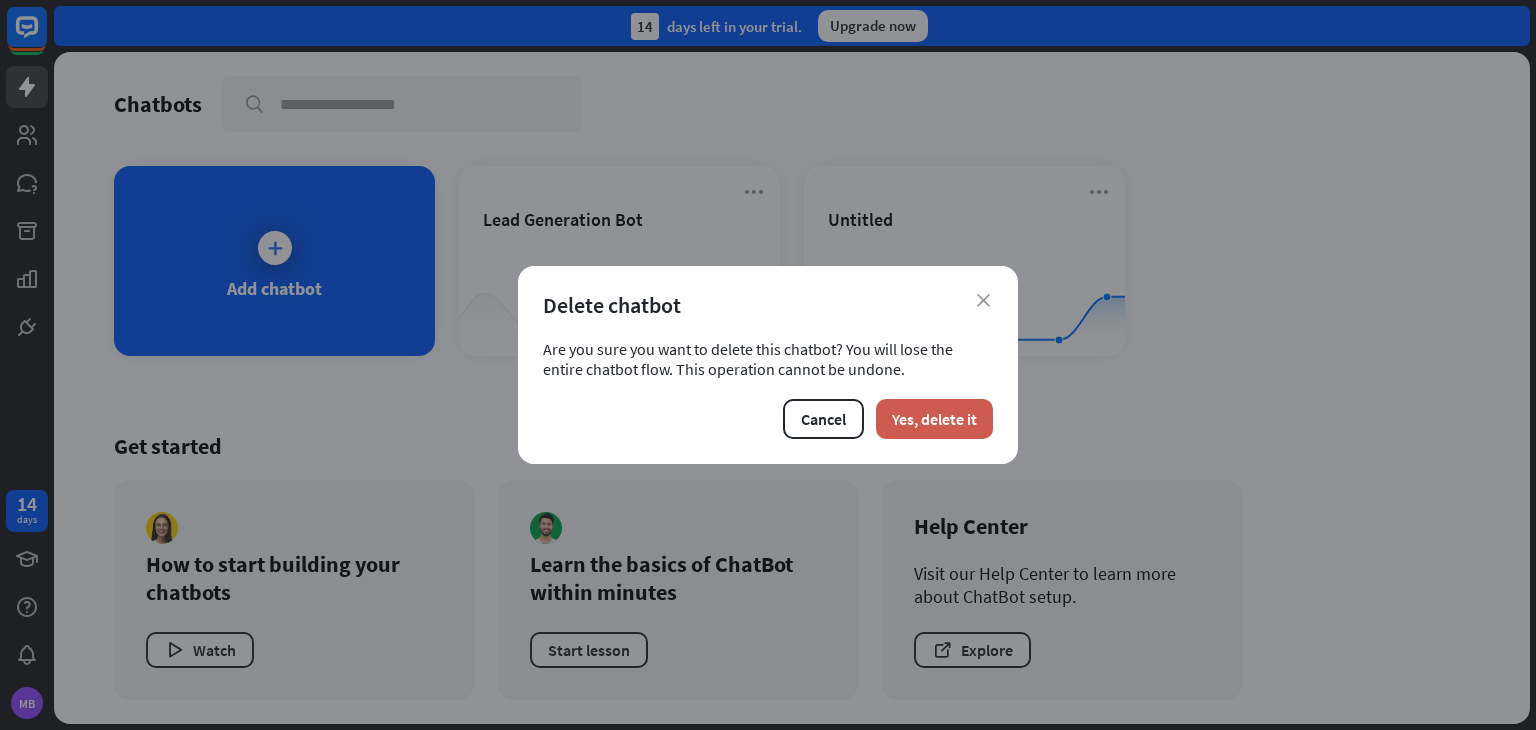 click on "Yes, delete it" at bounding box center [934, 419] 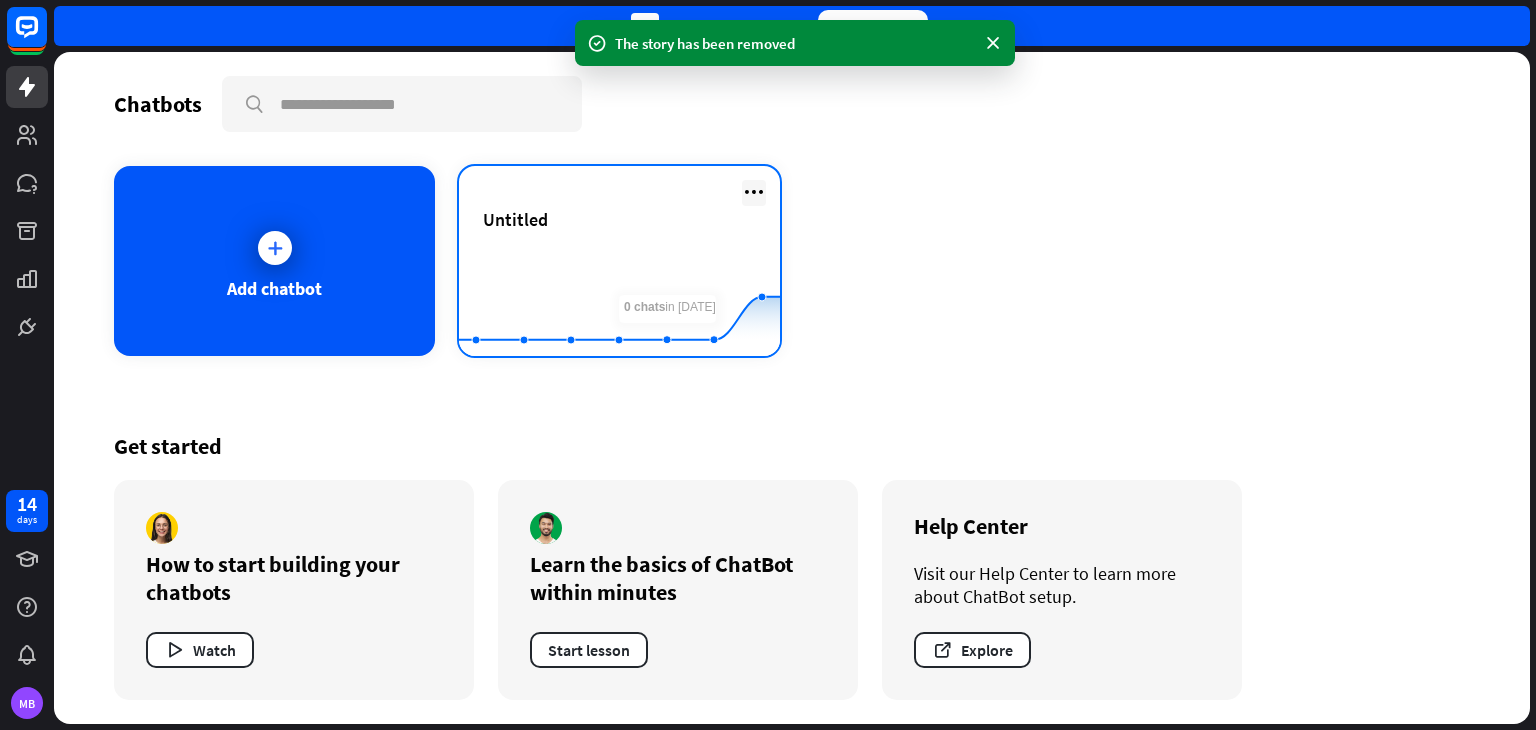 click at bounding box center (754, 192) 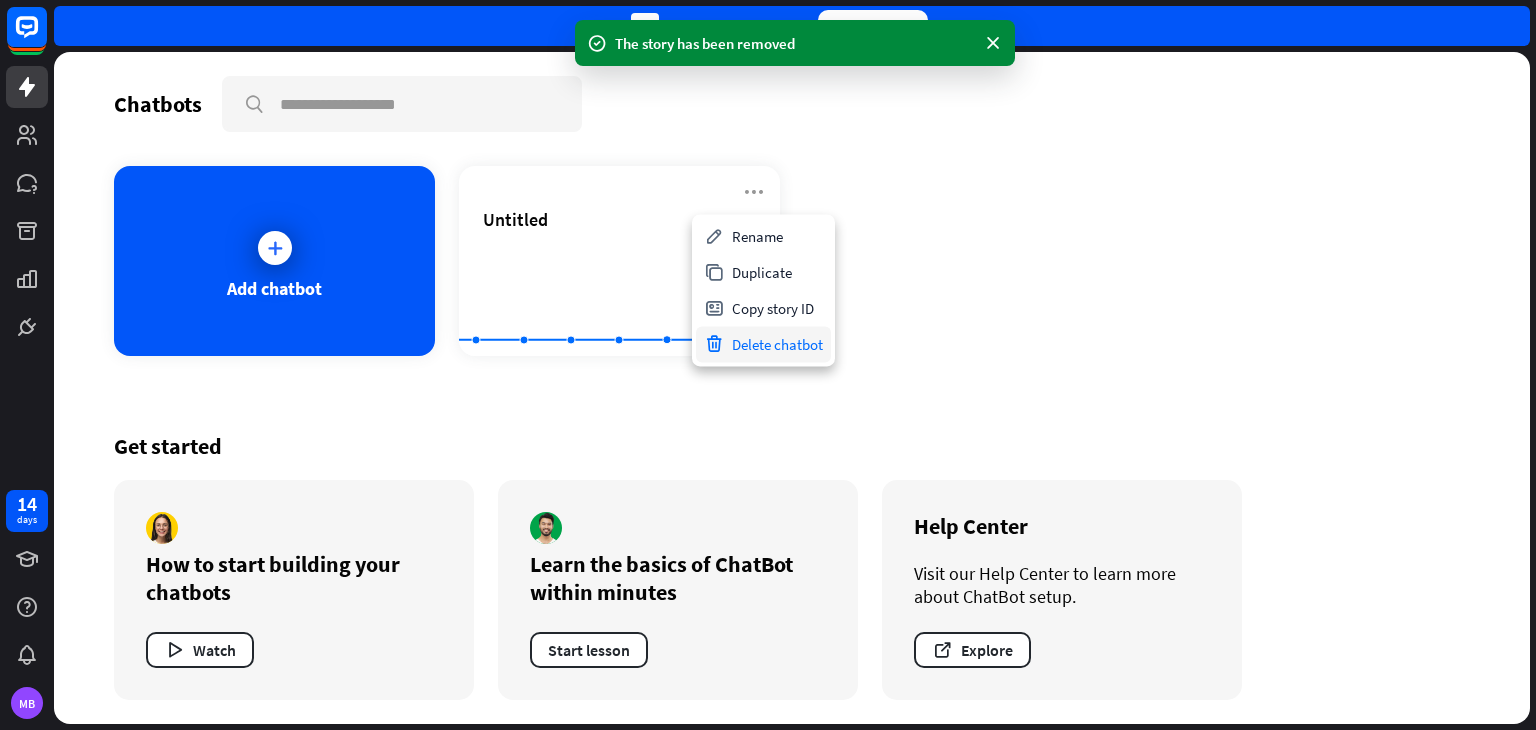 click on "Delete chatbot" at bounding box center [763, 344] 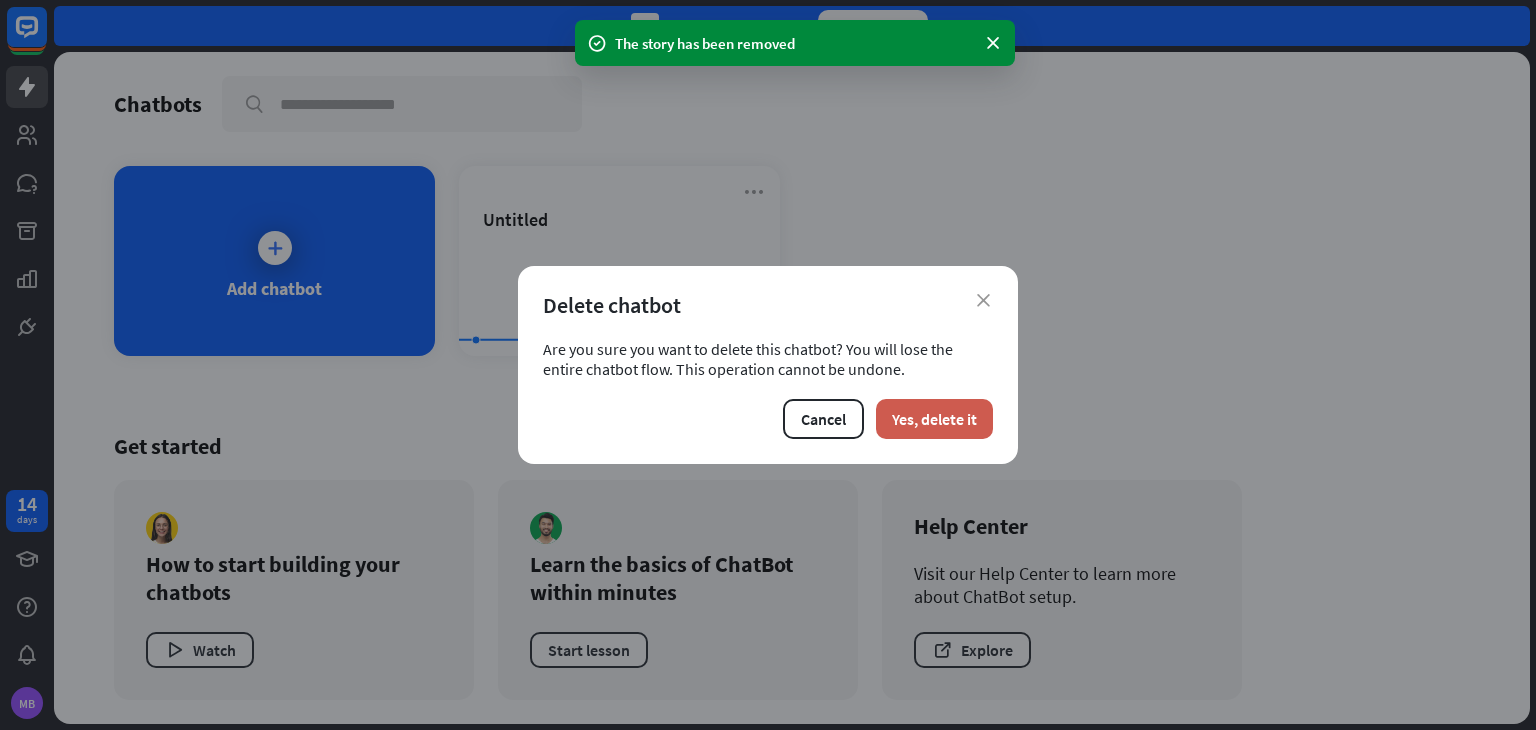 click on "Yes, delete it" at bounding box center (934, 419) 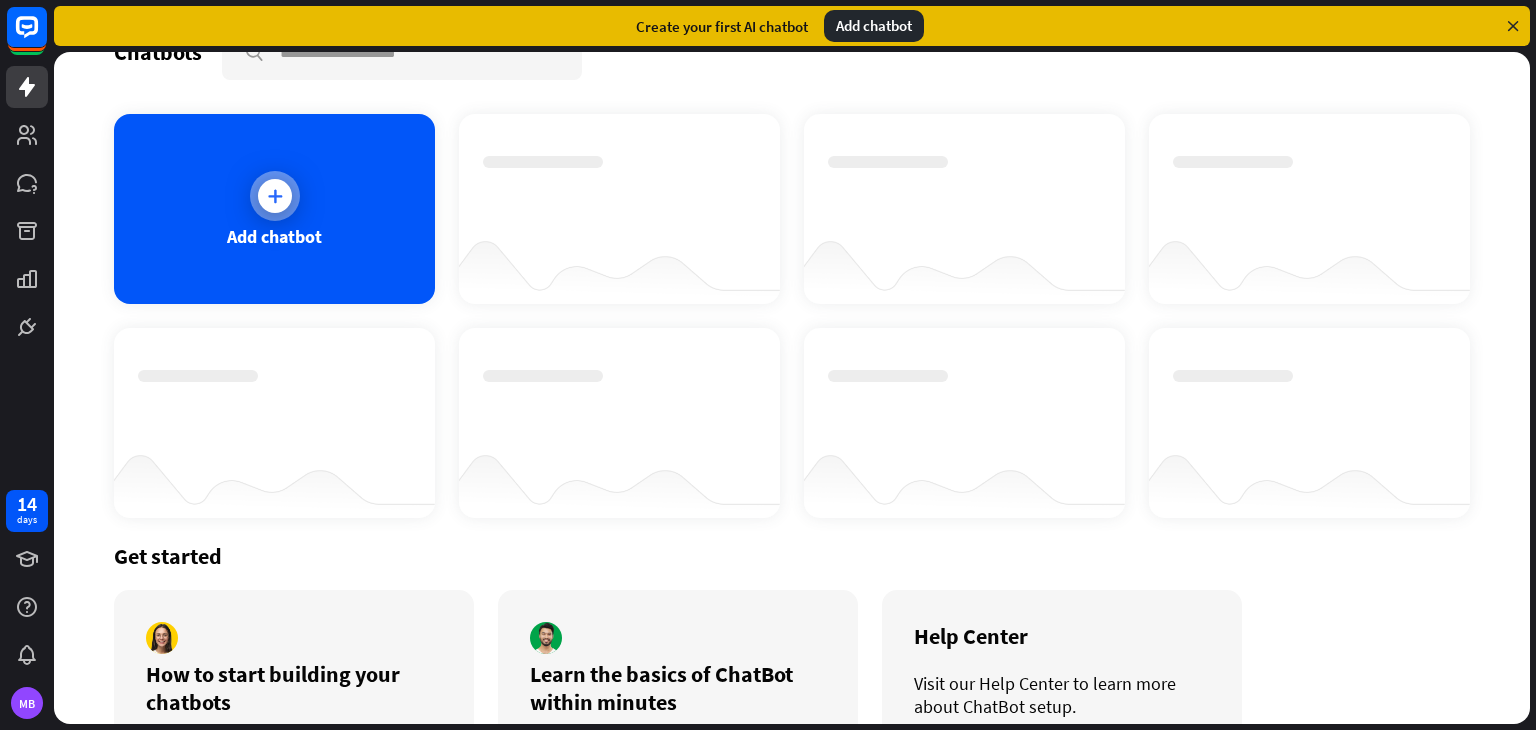 scroll, scrollTop: 0, scrollLeft: 0, axis: both 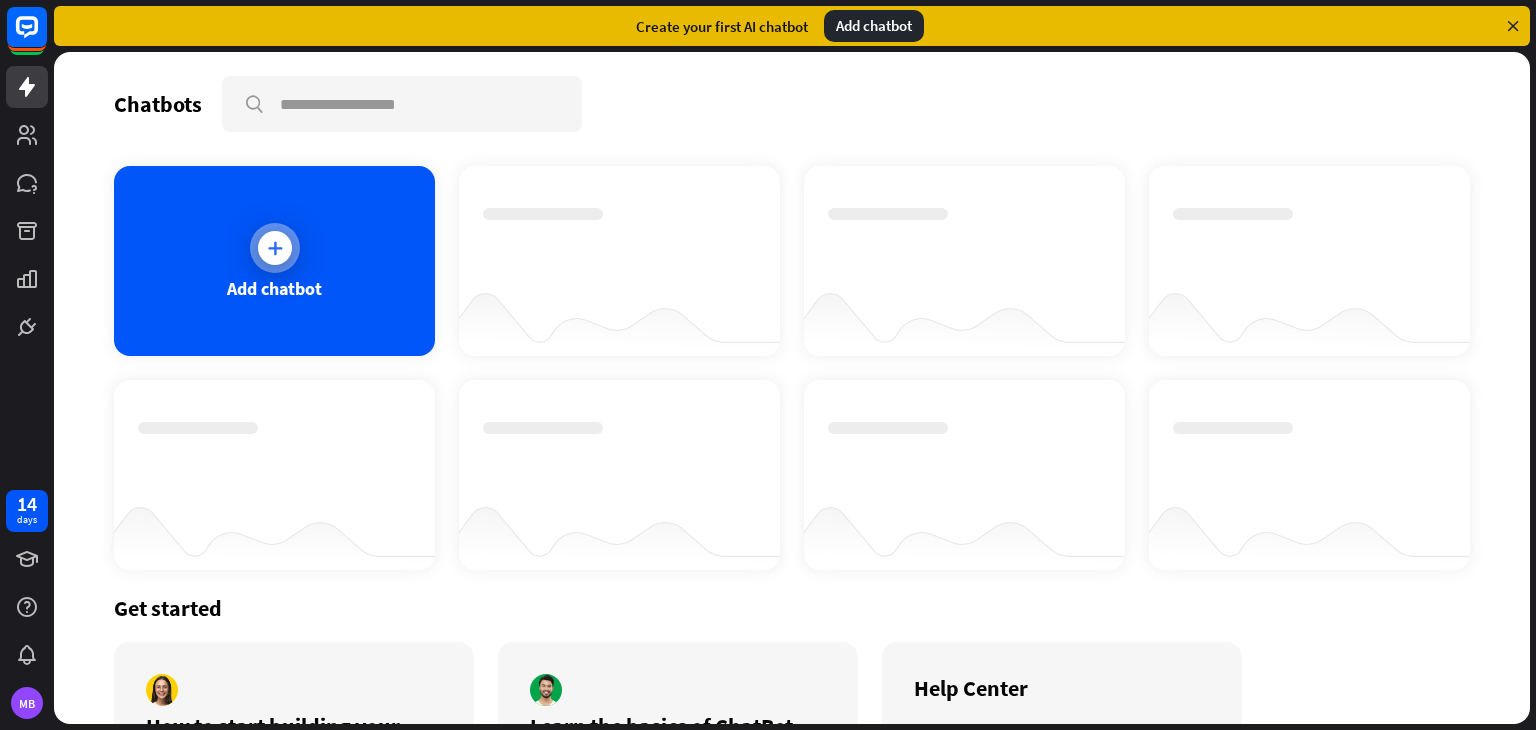 click on "Add chatbot" at bounding box center [274, 261] 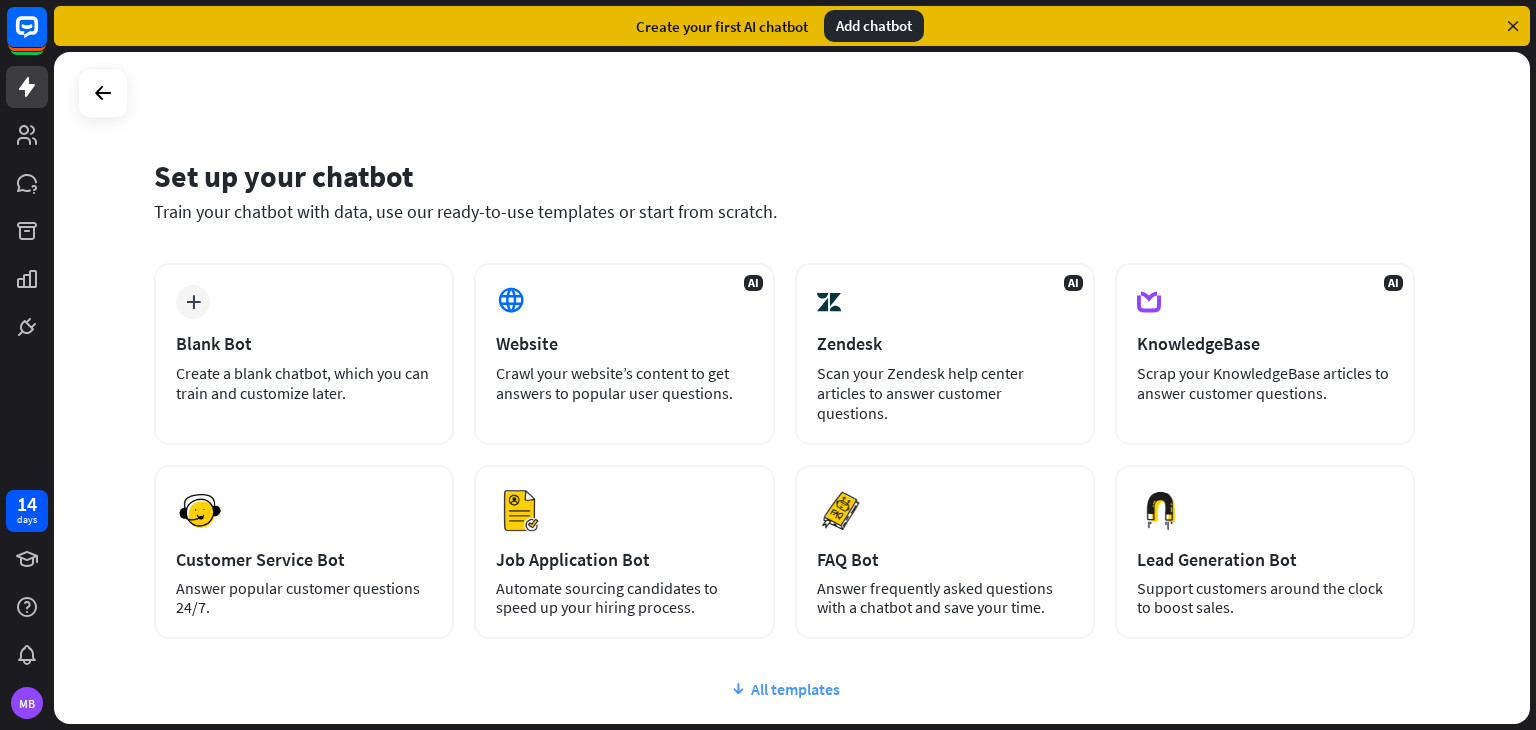 click on "All templates" at bounding box center (784, 689) 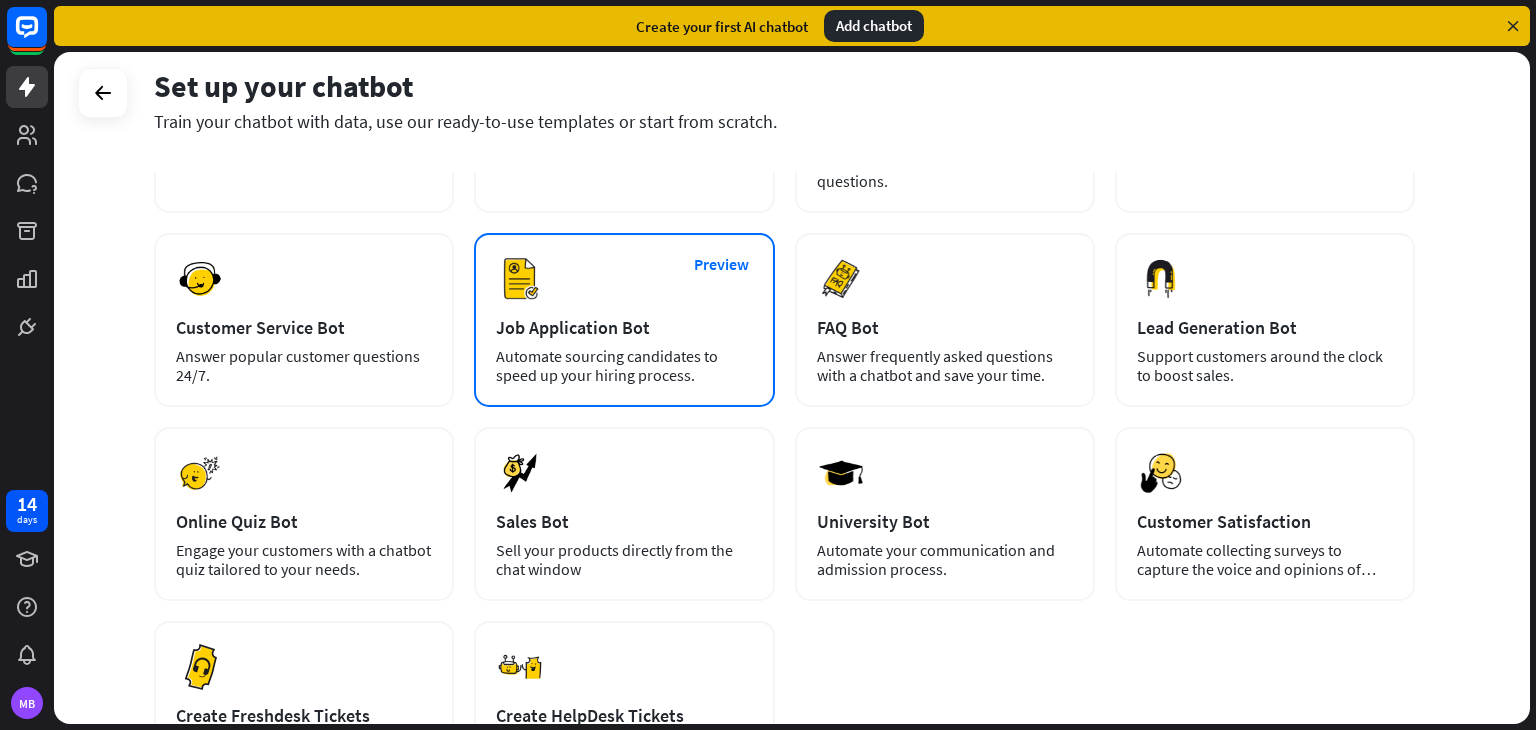 scroll, scrollTop: 86, scrollLeft: 0, axis: vertical 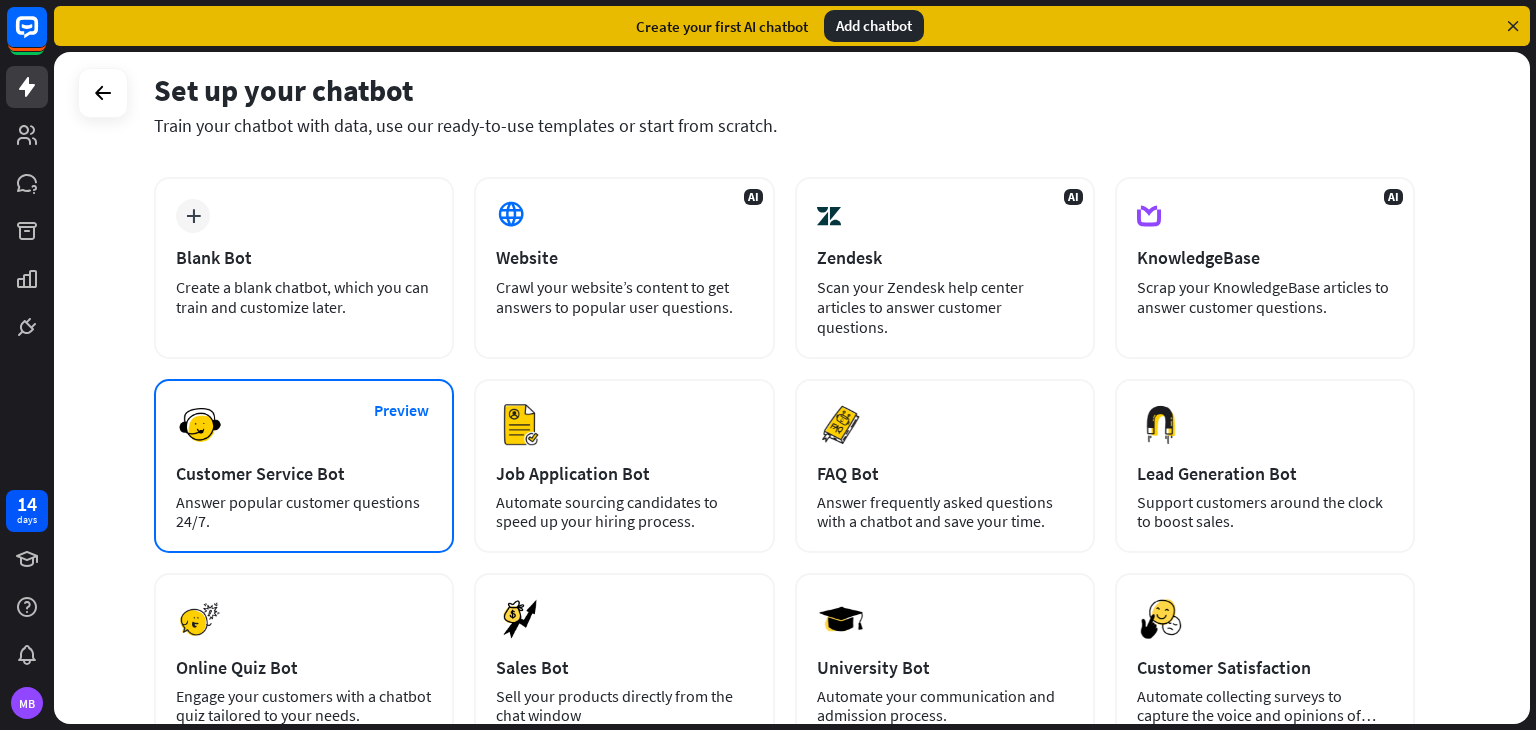 click on "Preview
Customer Service Bot
Answer popular customer questions 24/7." at bounding box center [304, 466] 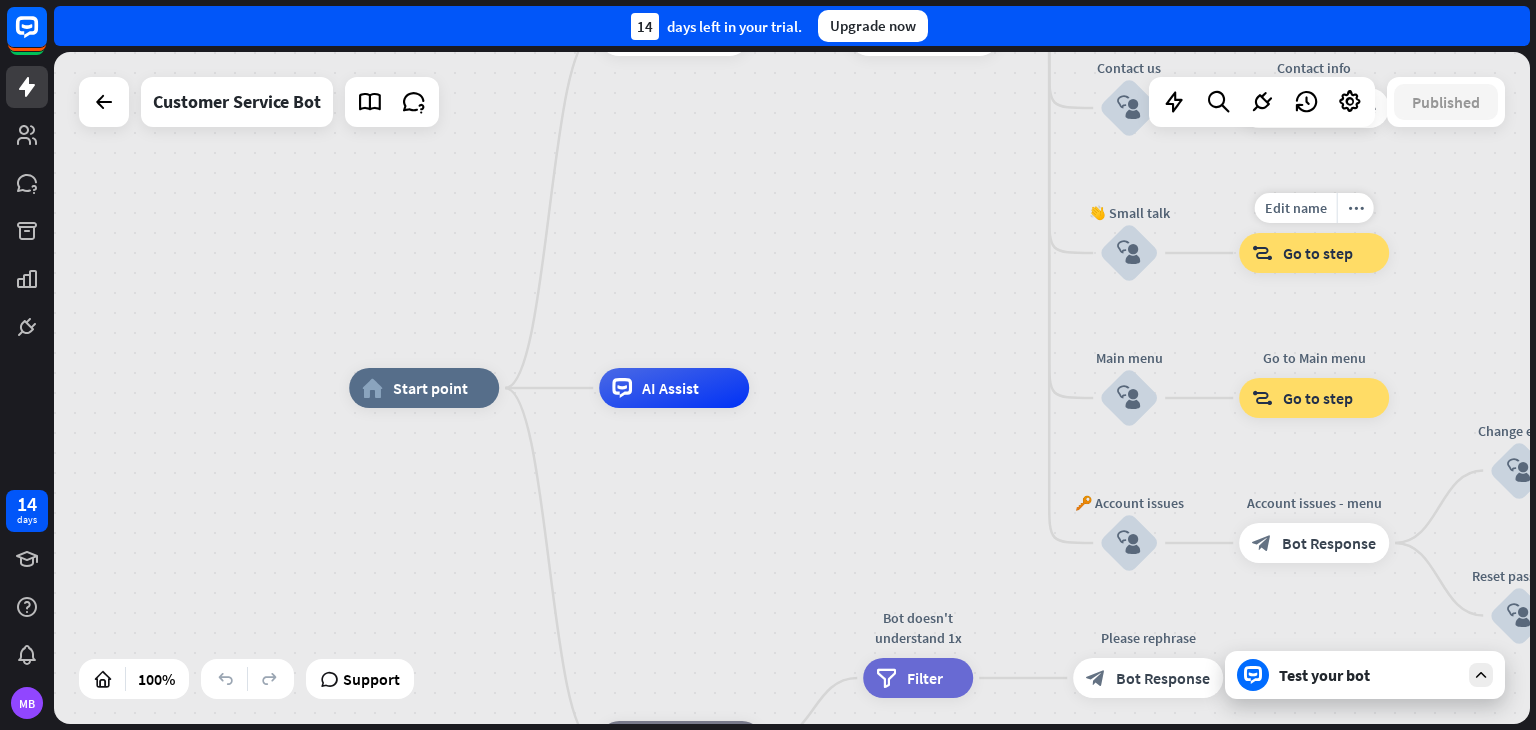 click on "Go to step" at bounding box center [1318, 253] 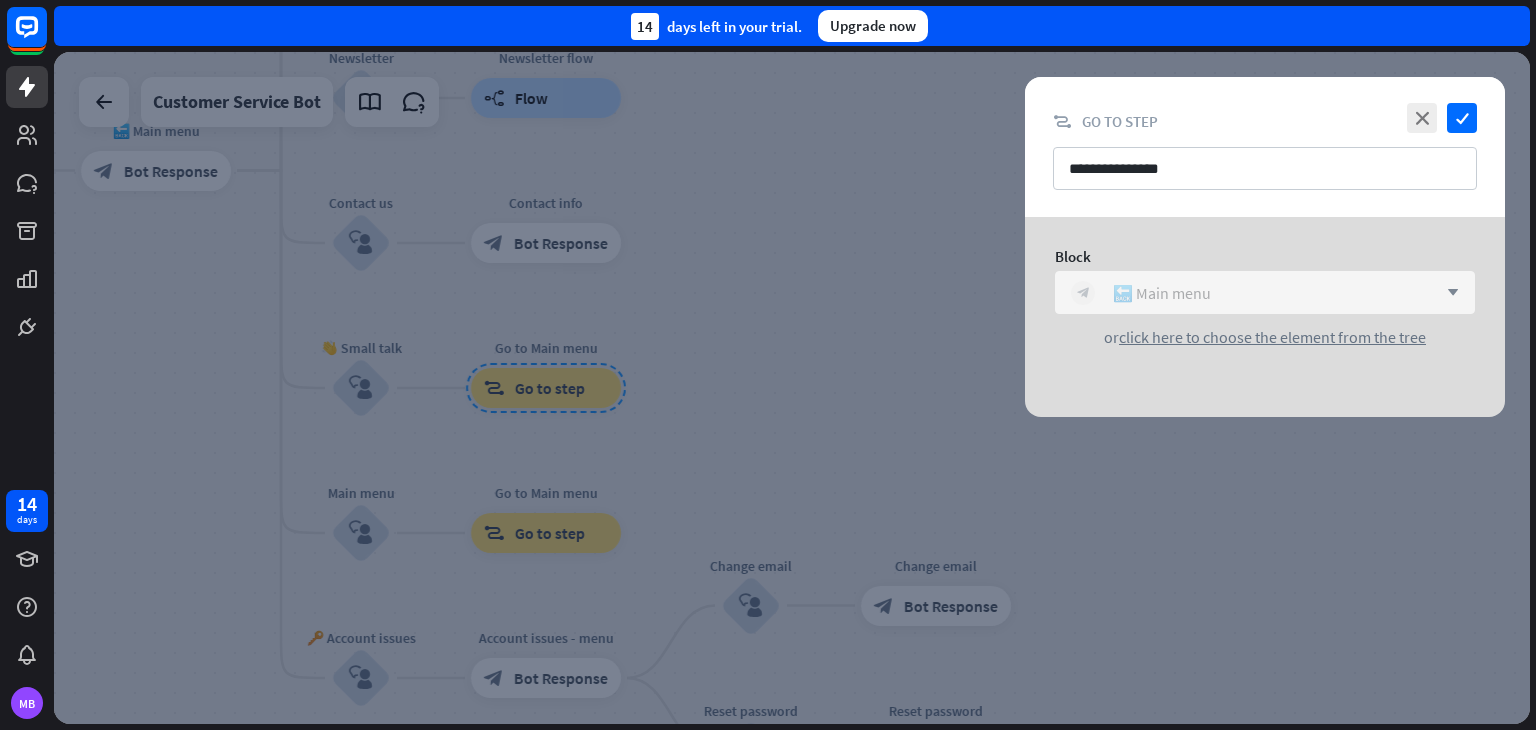 click on "block_bot_response
🔙 Main menu" at bounding box center [1254, 293] 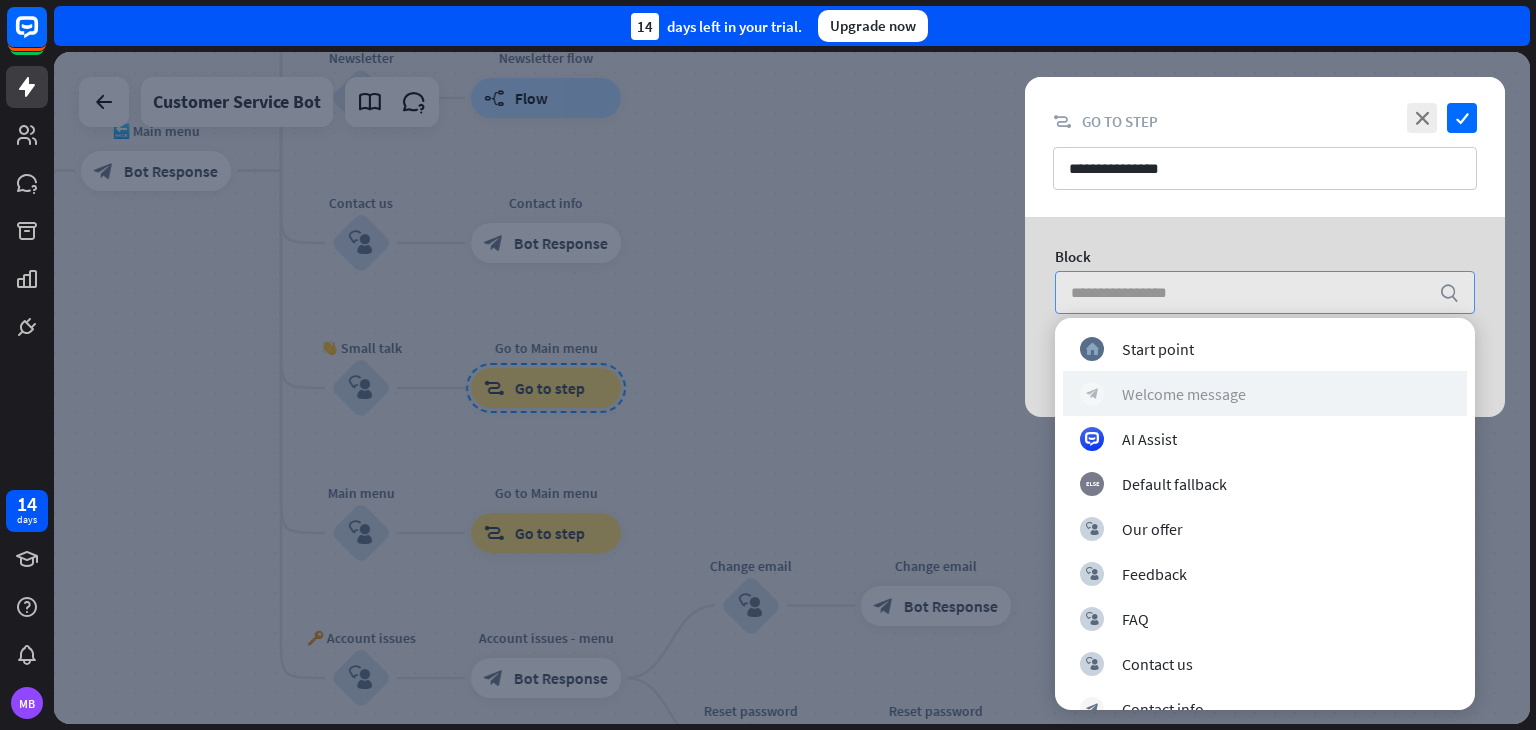 click on "block_bot_response
Welcome message" at bounding box center (1265, 394) 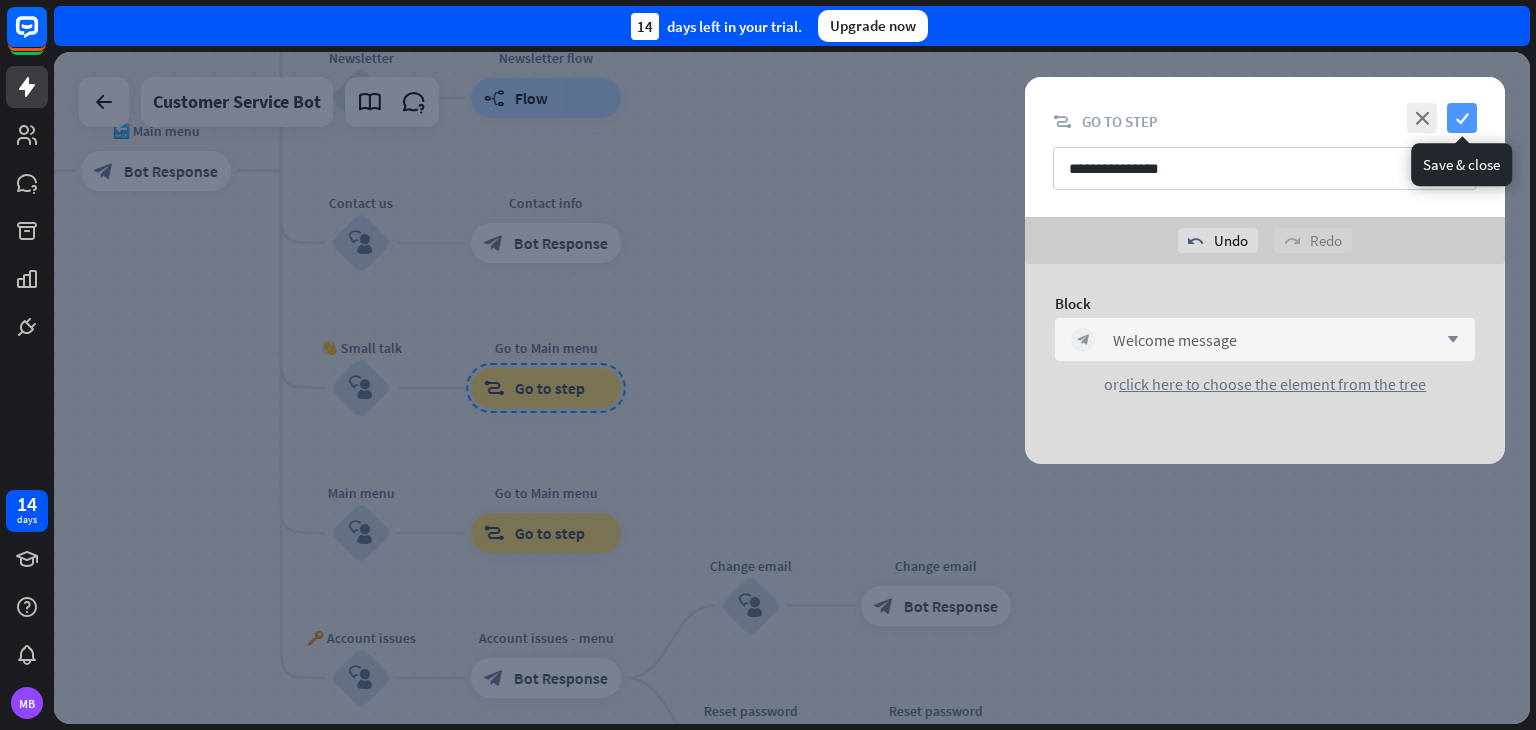 click on "check" at bounding box center (1462, 118) 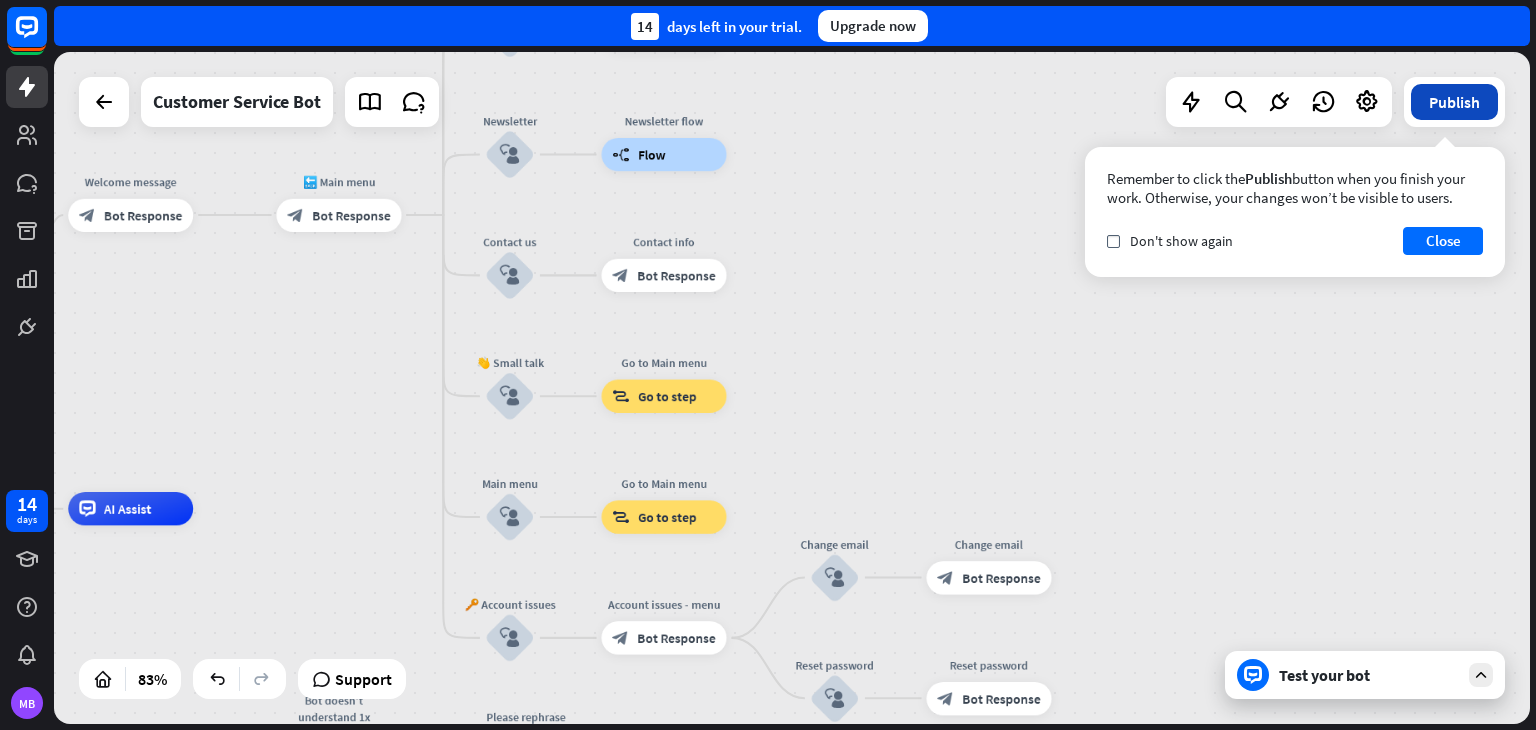 click on "Publish" at bounding box center (1454, 102) 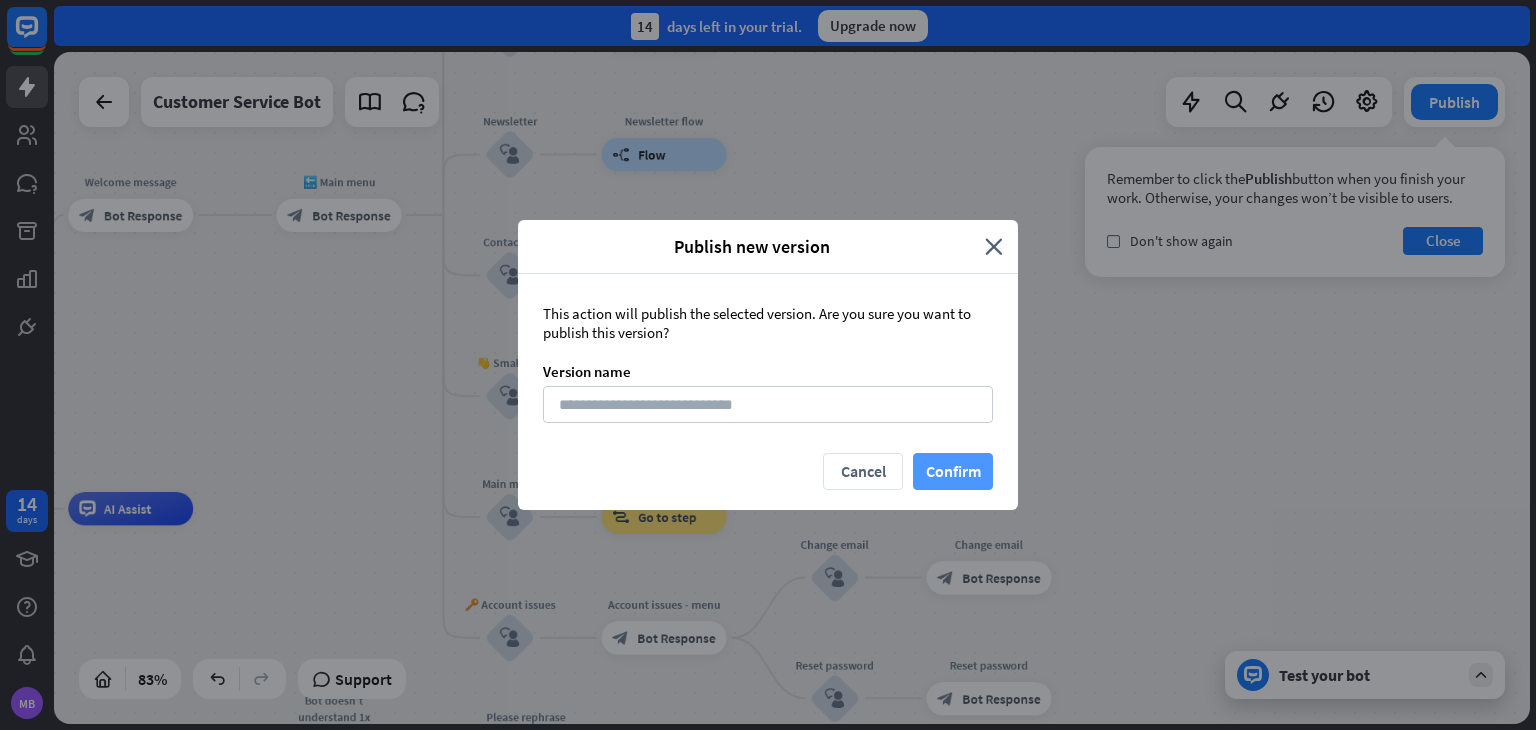 click on "Confirm" at bounding box center [953, 471] 